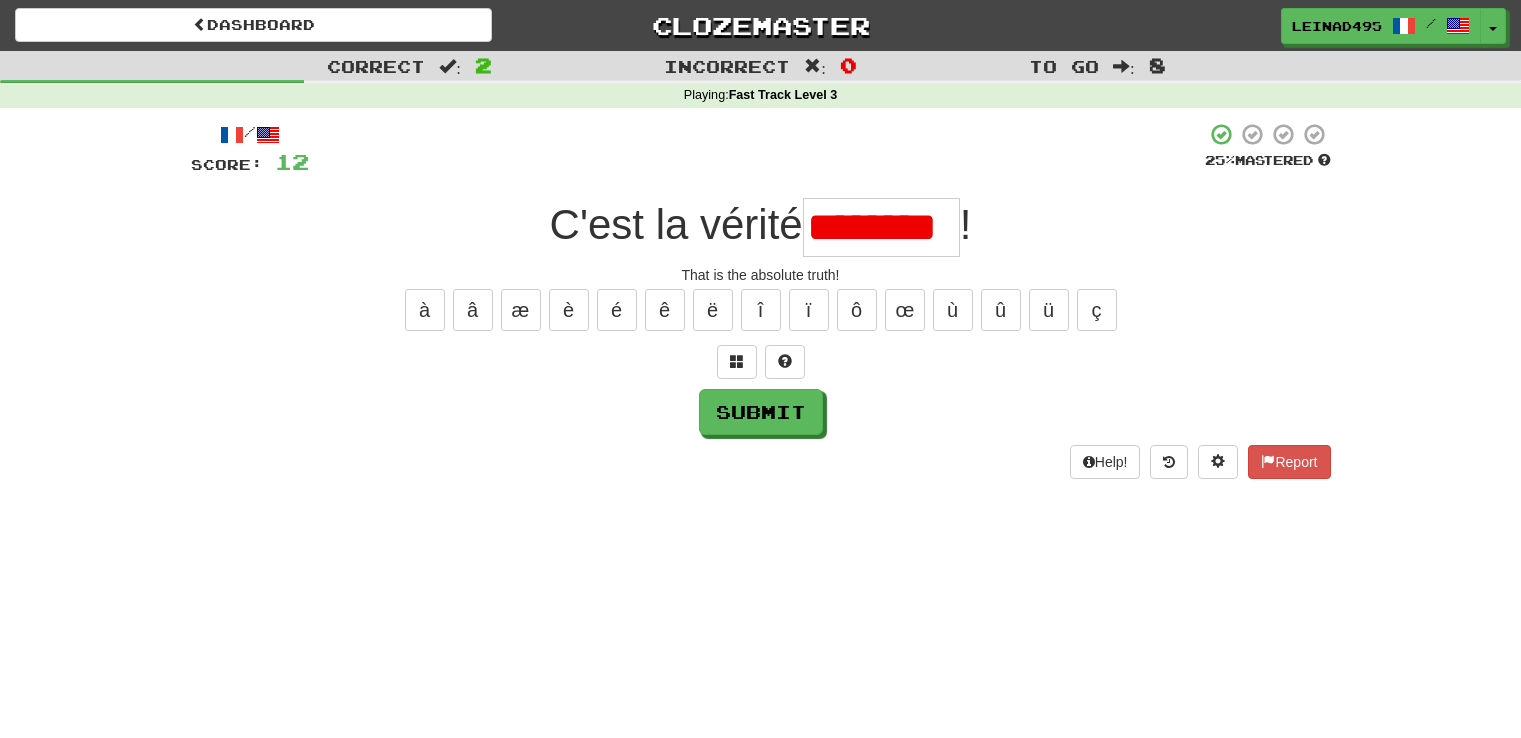scroll, scrollTop: 0, scrollLeft: 0, axis: both 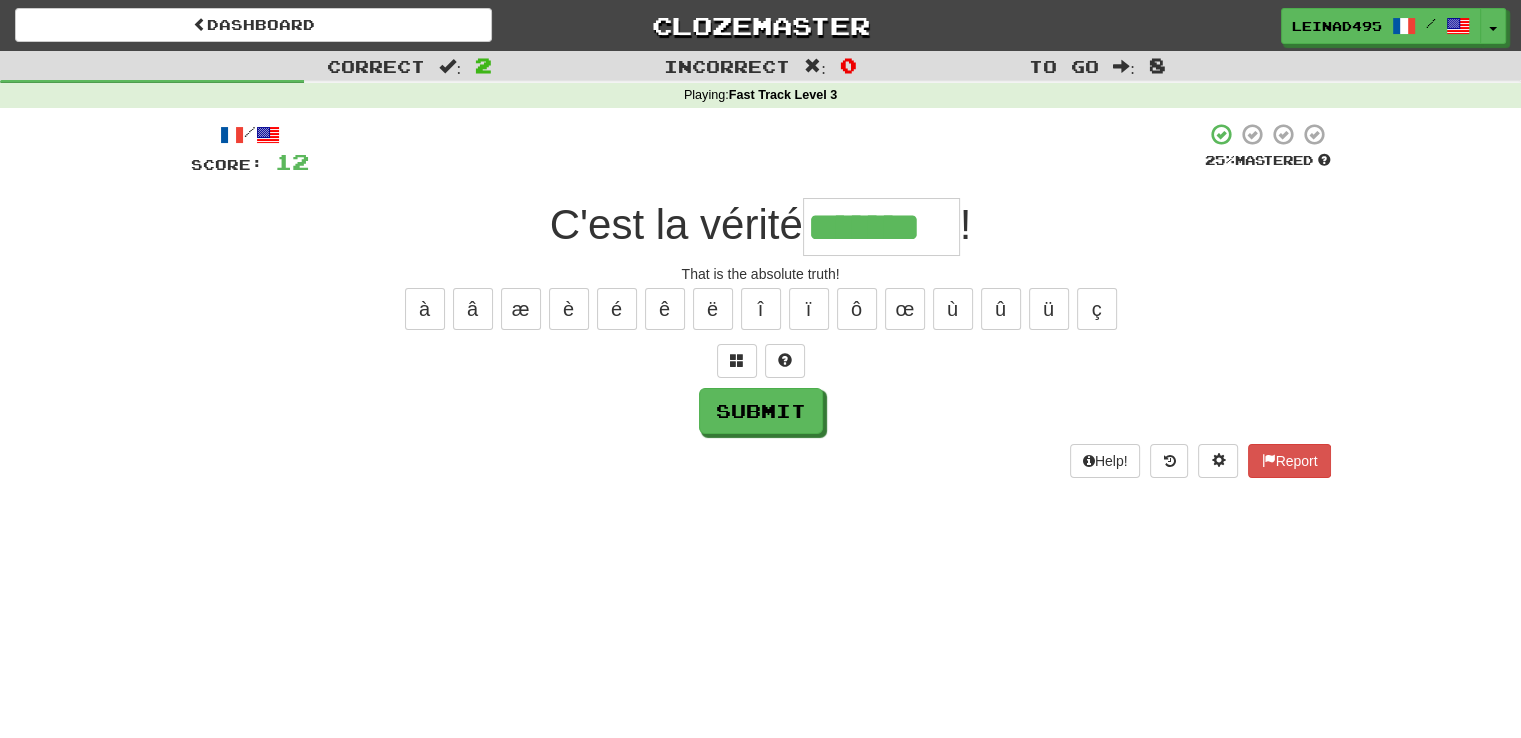 type on "*******" 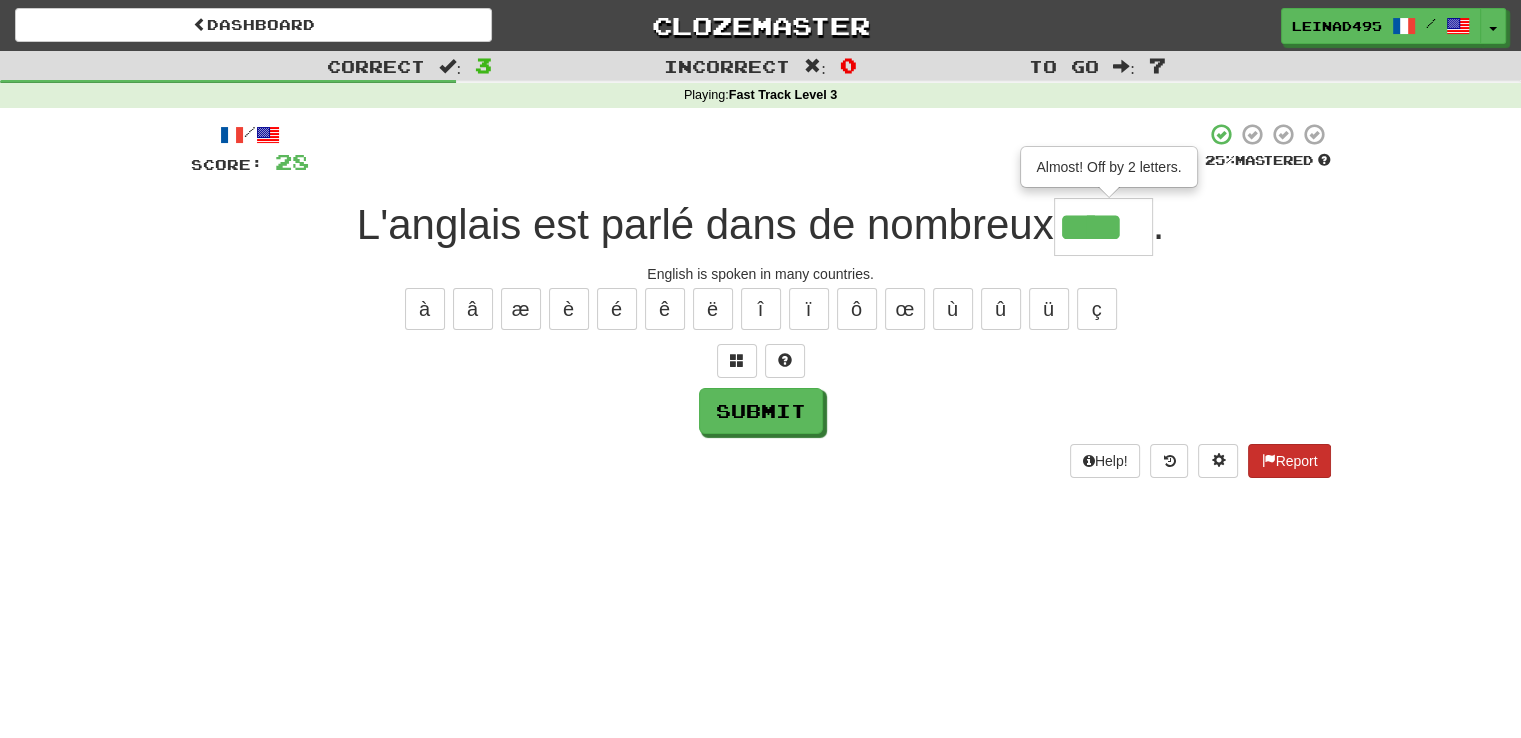 type on "****" 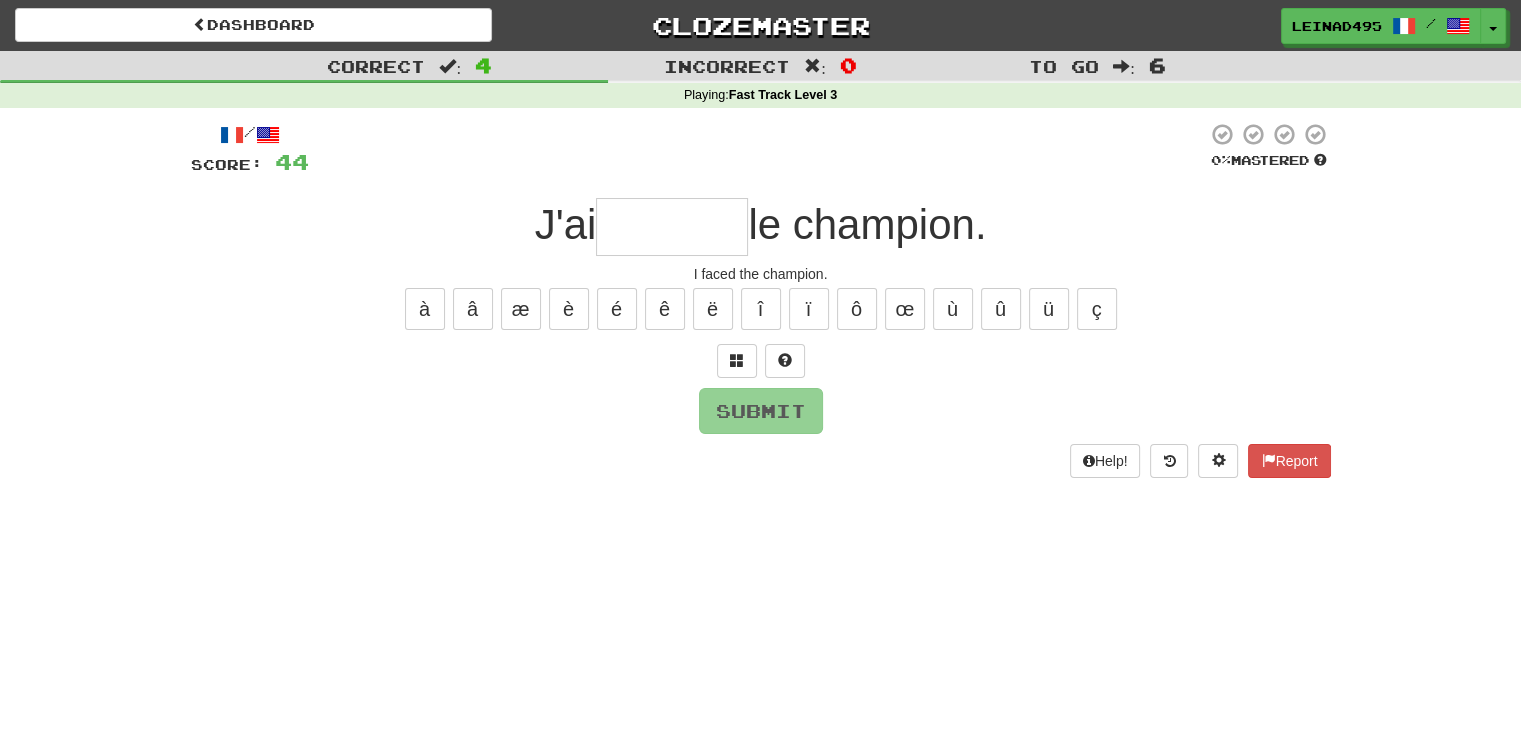 type on "*" 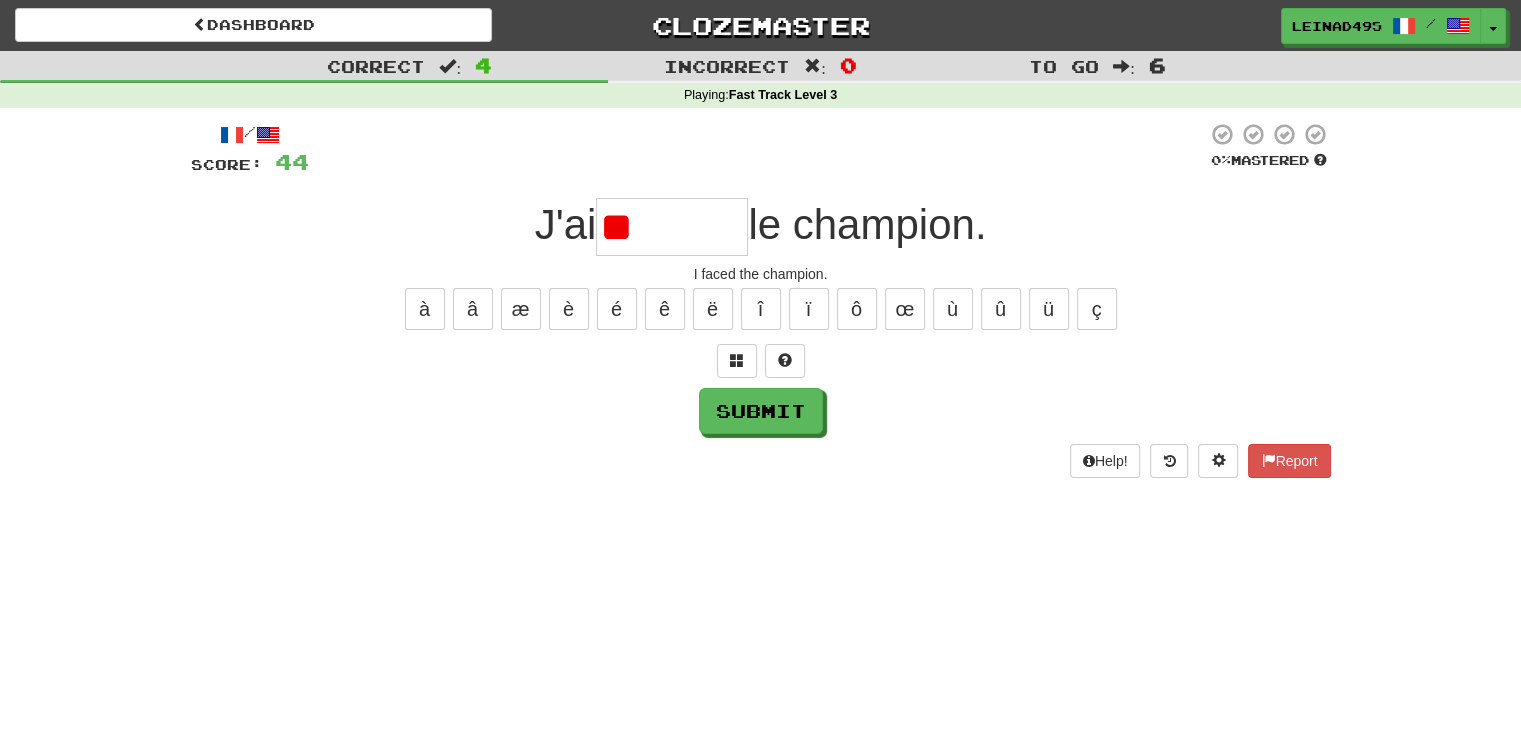 type on "*" 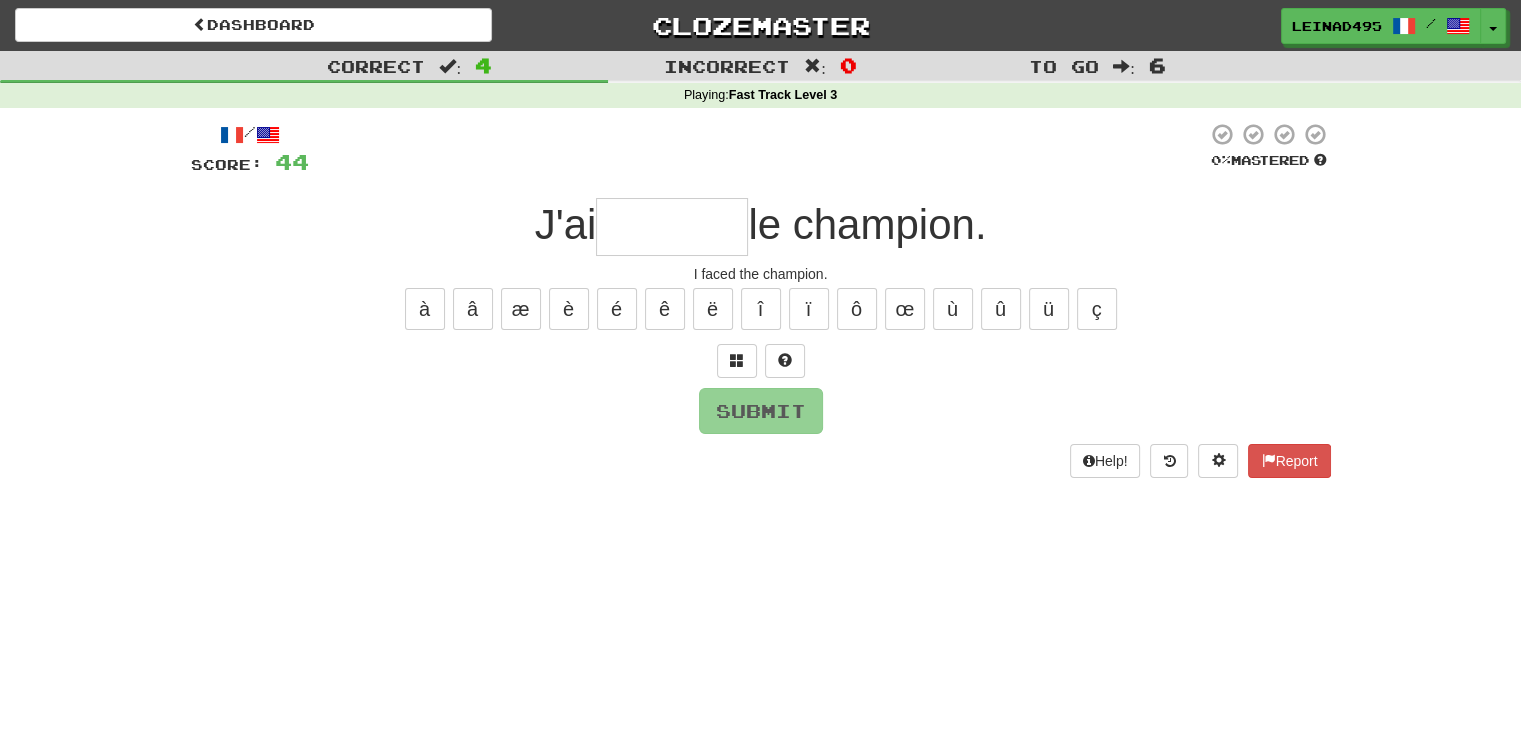 type on "*" 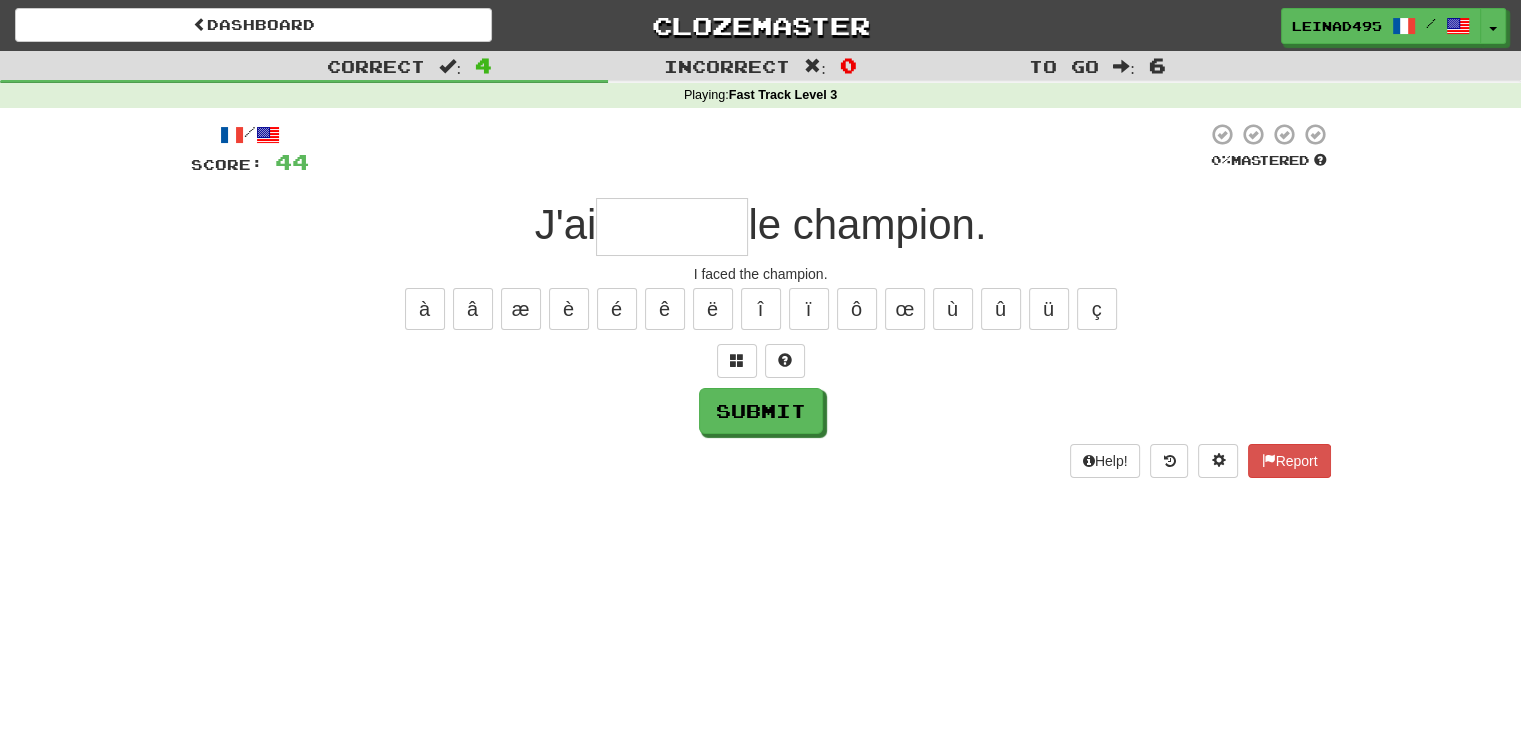 type on "*" 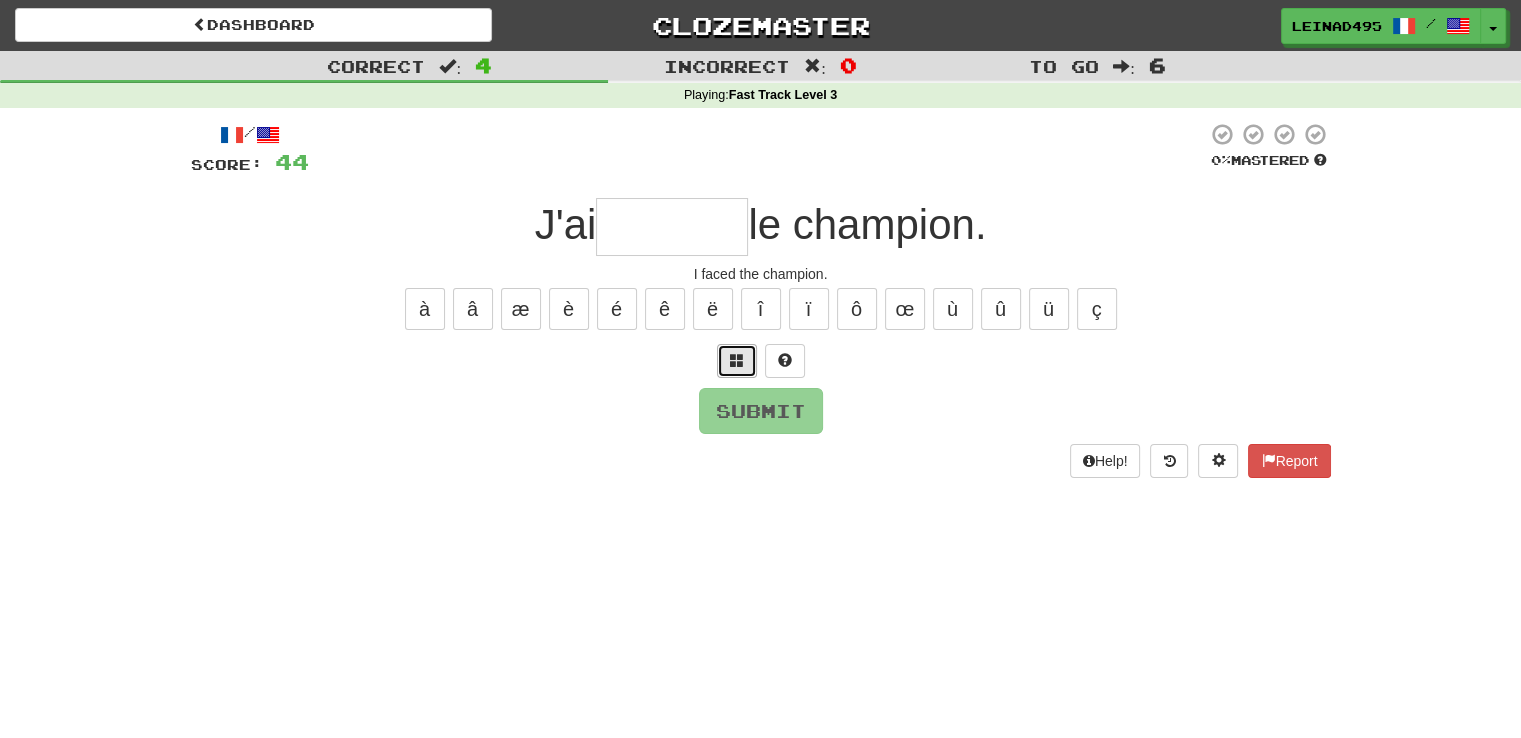 click at bounding box center (737, 361) 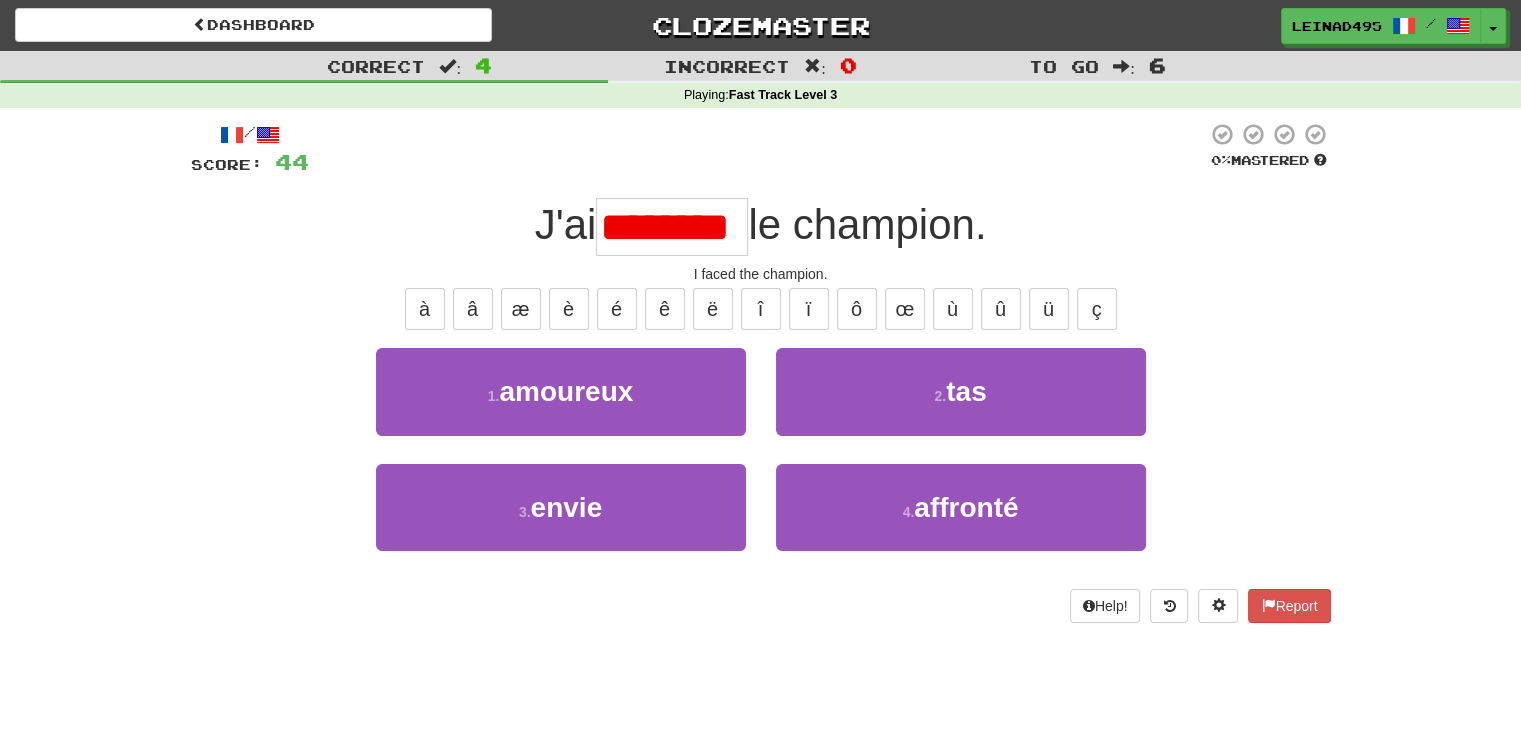 scroll, scrollTop: 0, scrollLeft: 0, axis: both 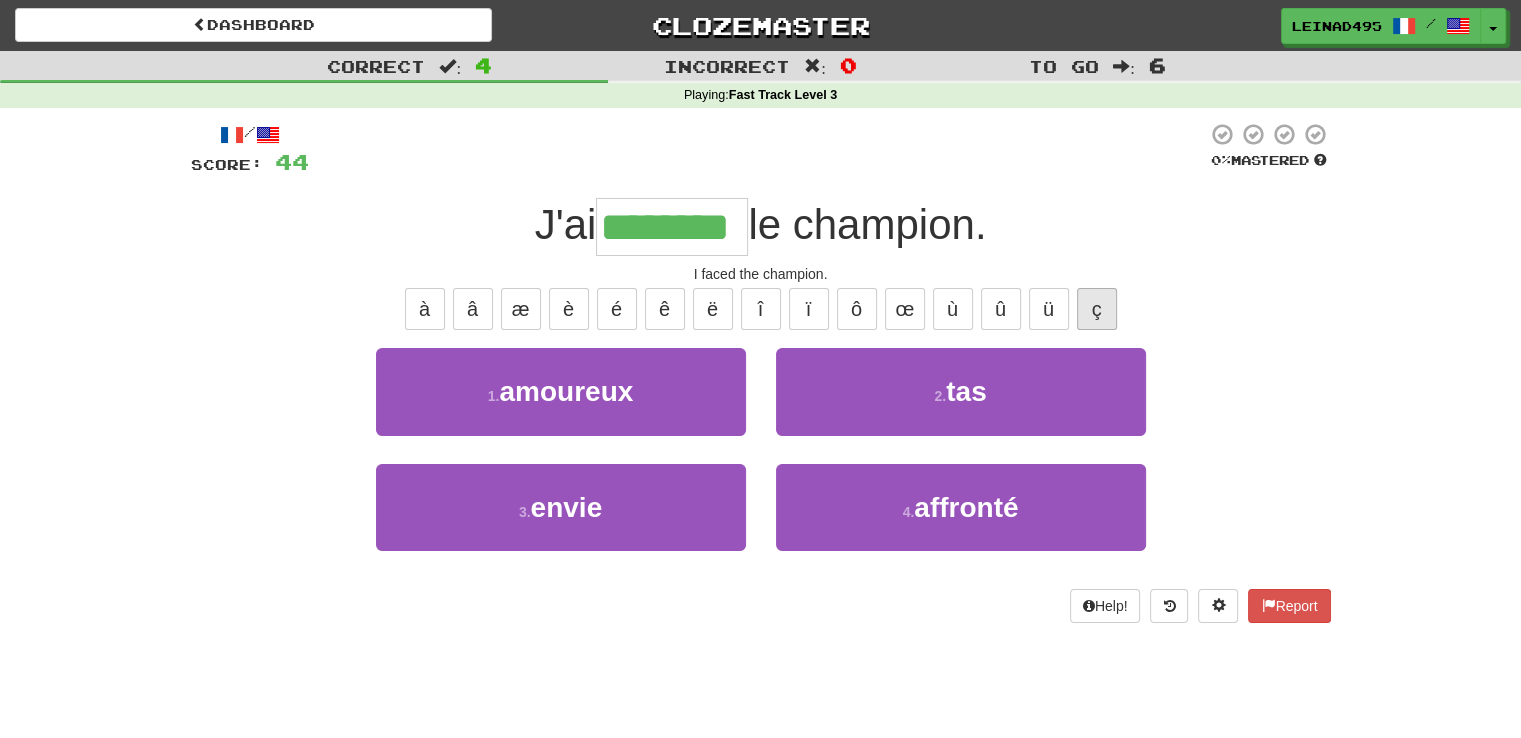 type on "********" 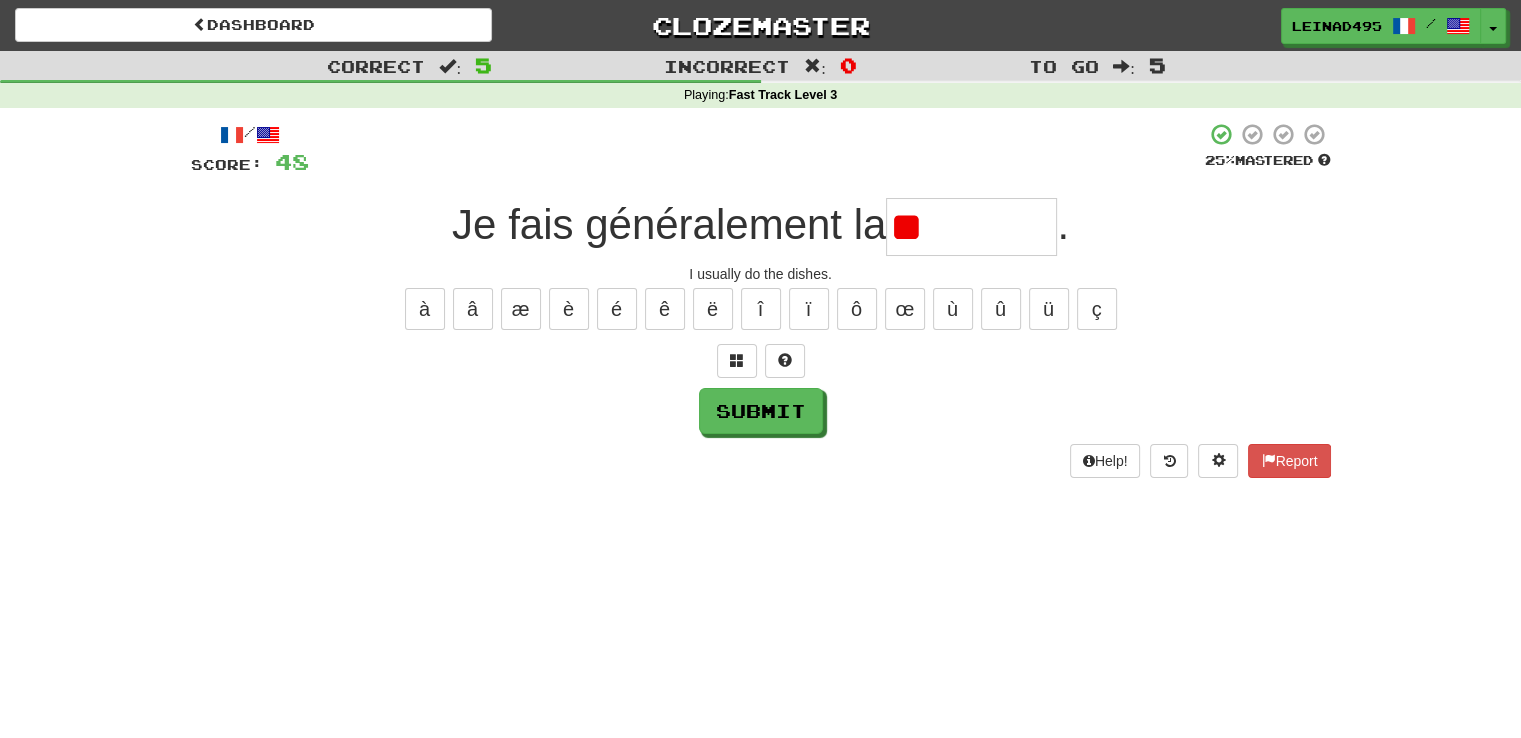 type on "*" 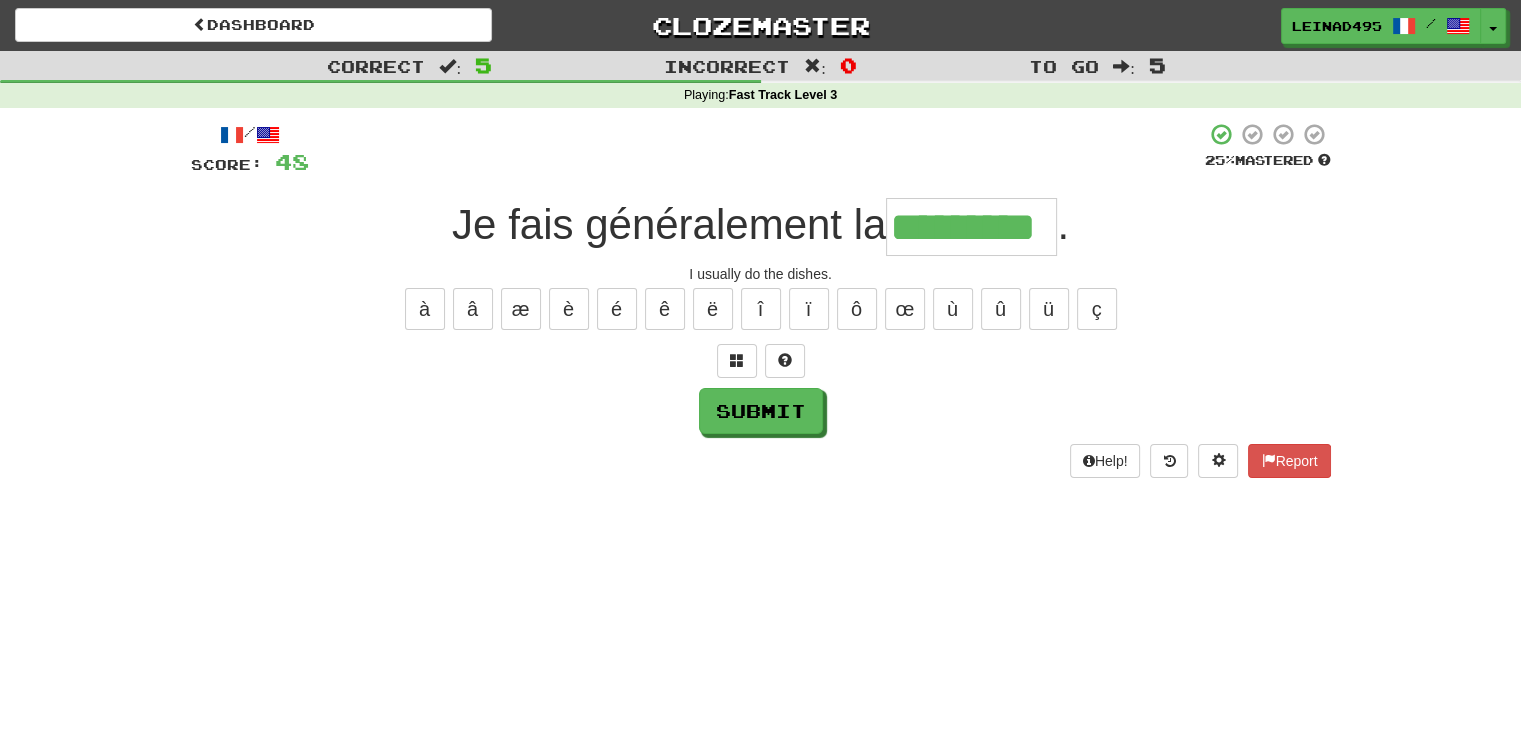type on "*********" 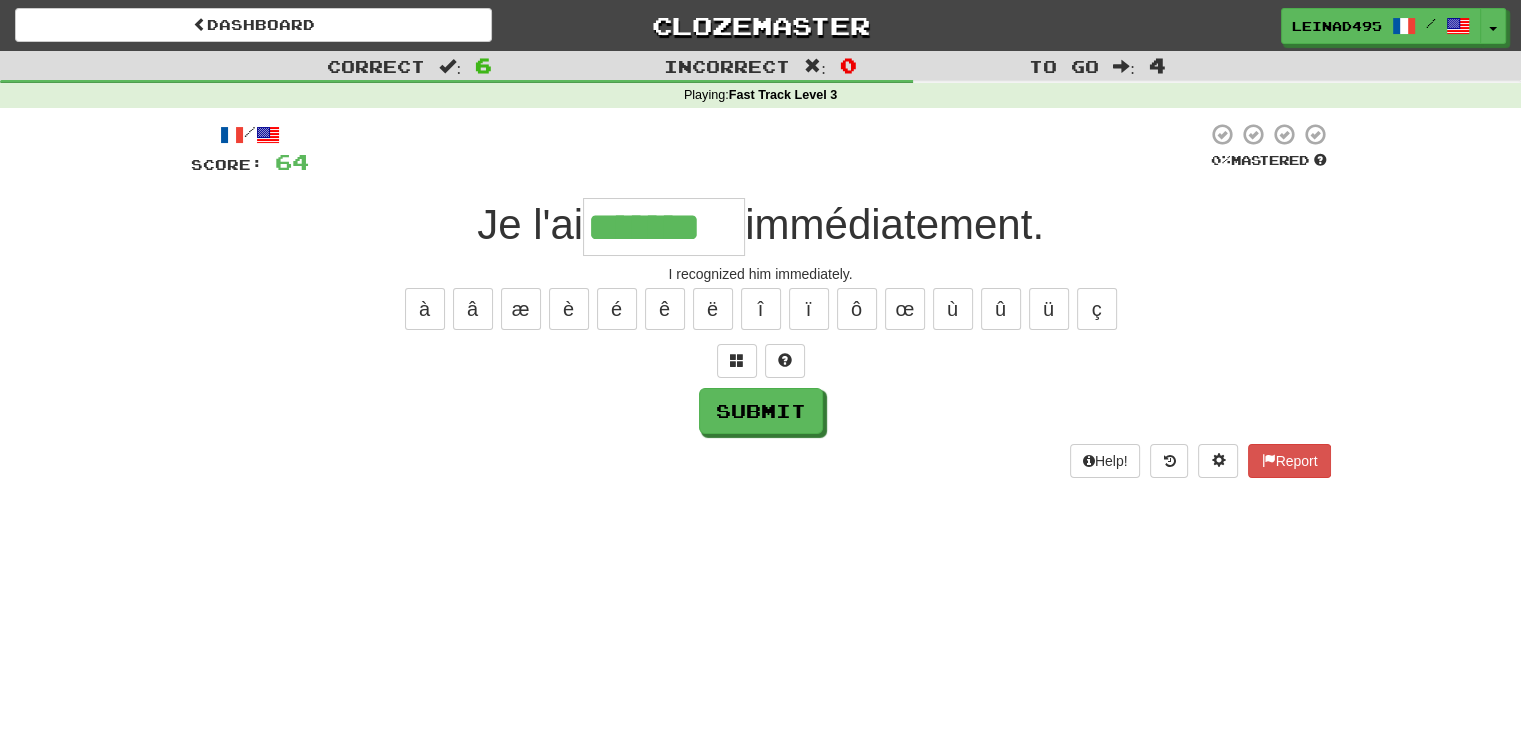 type on "*******" 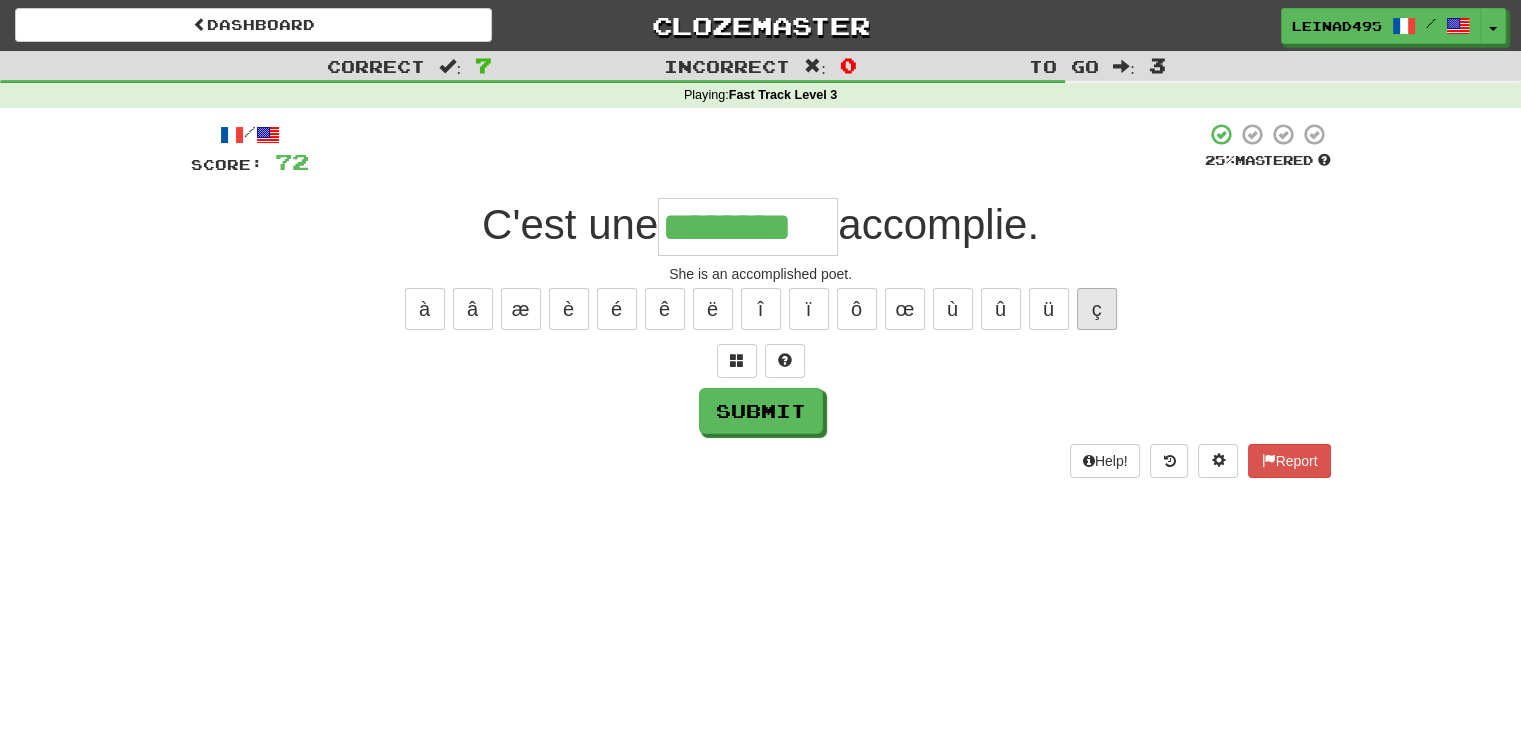 type on "********" 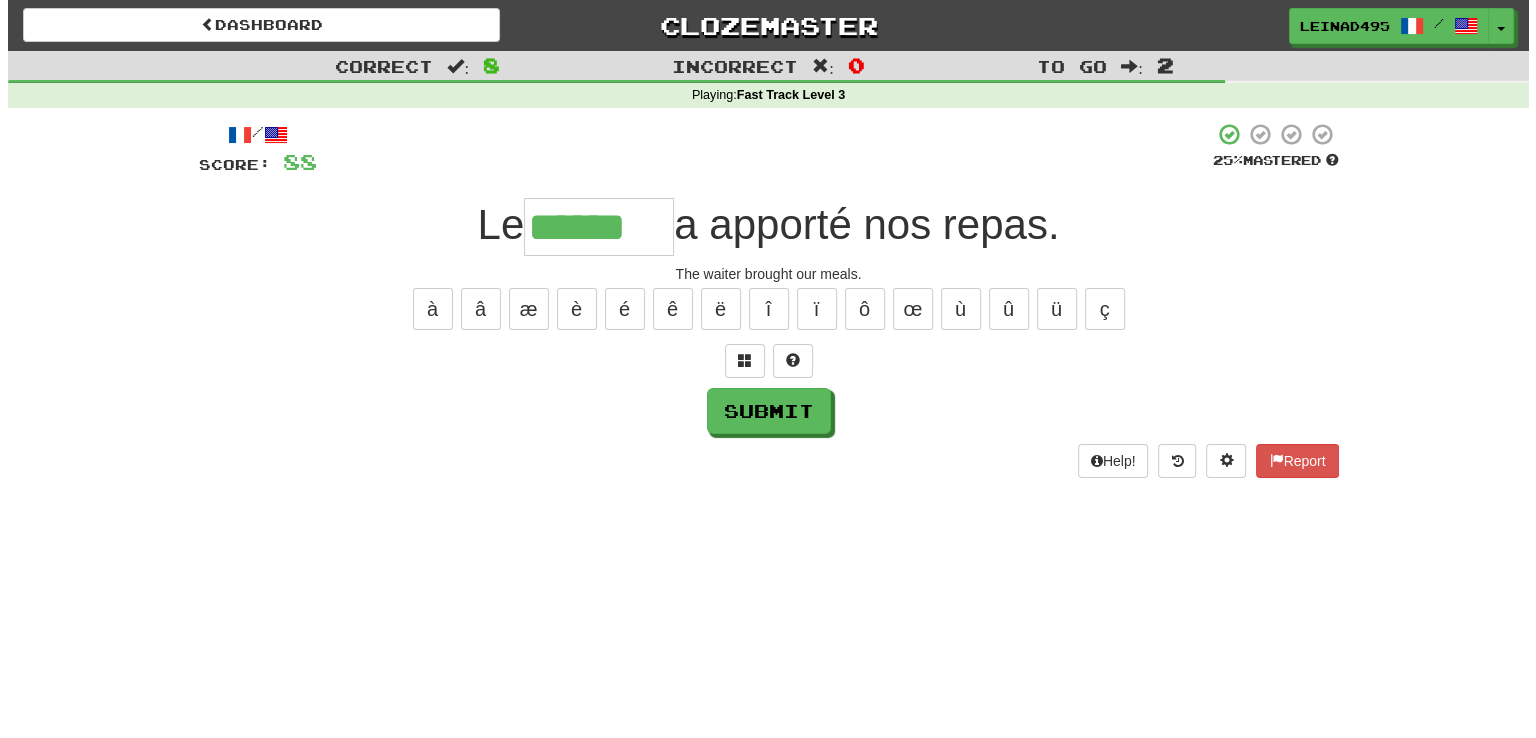 scroll, scrollTop: 0, scrollLeft: 0, axis: both 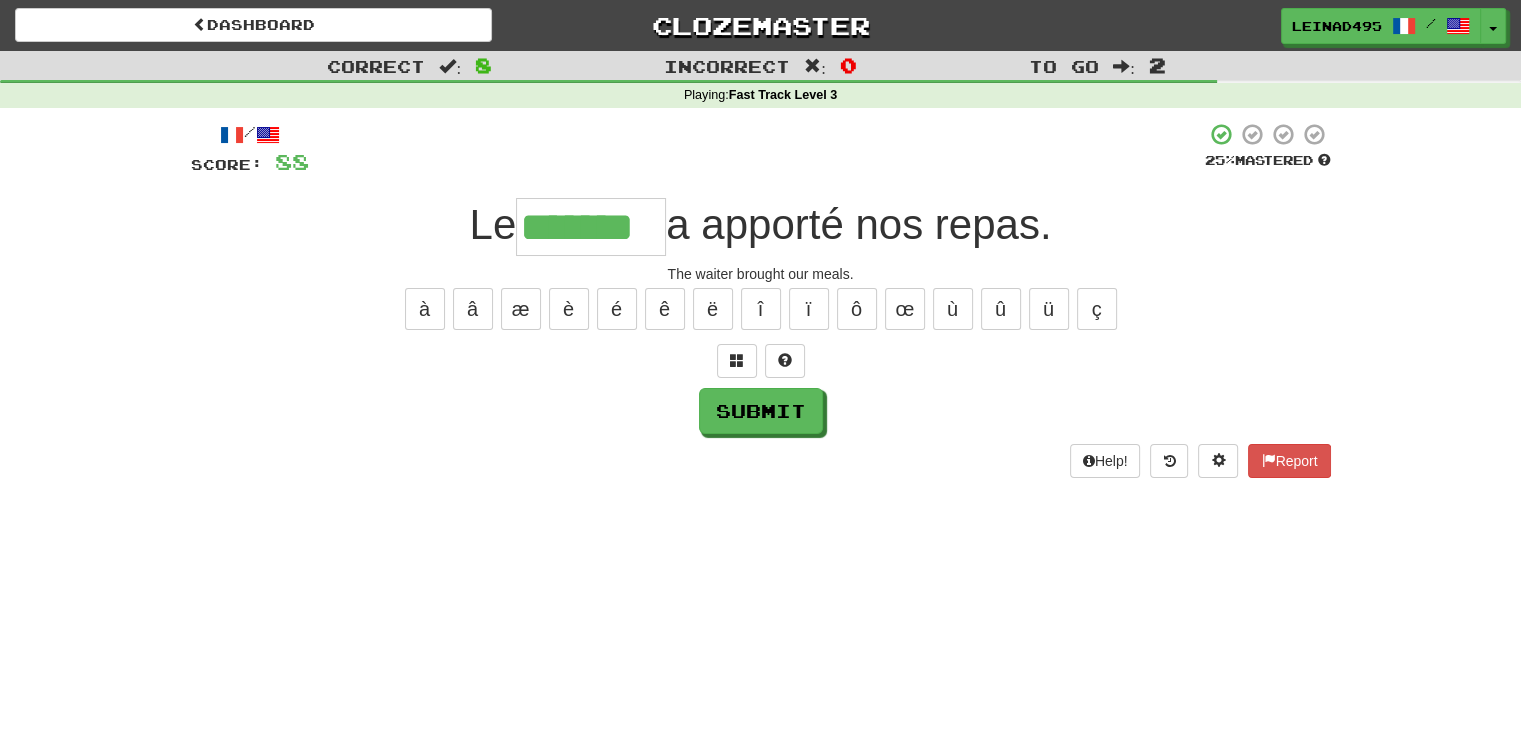 type on "*******" 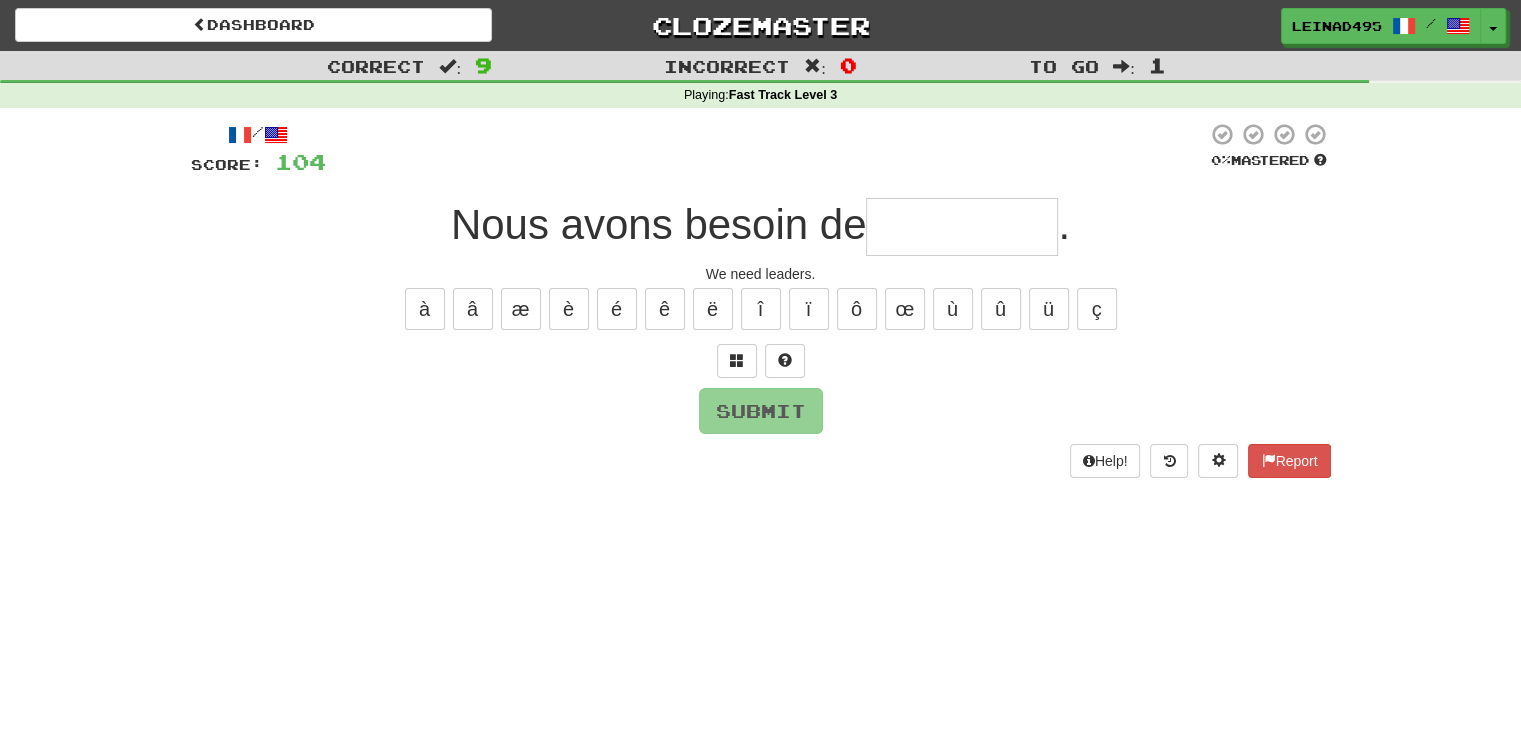 type on "*" 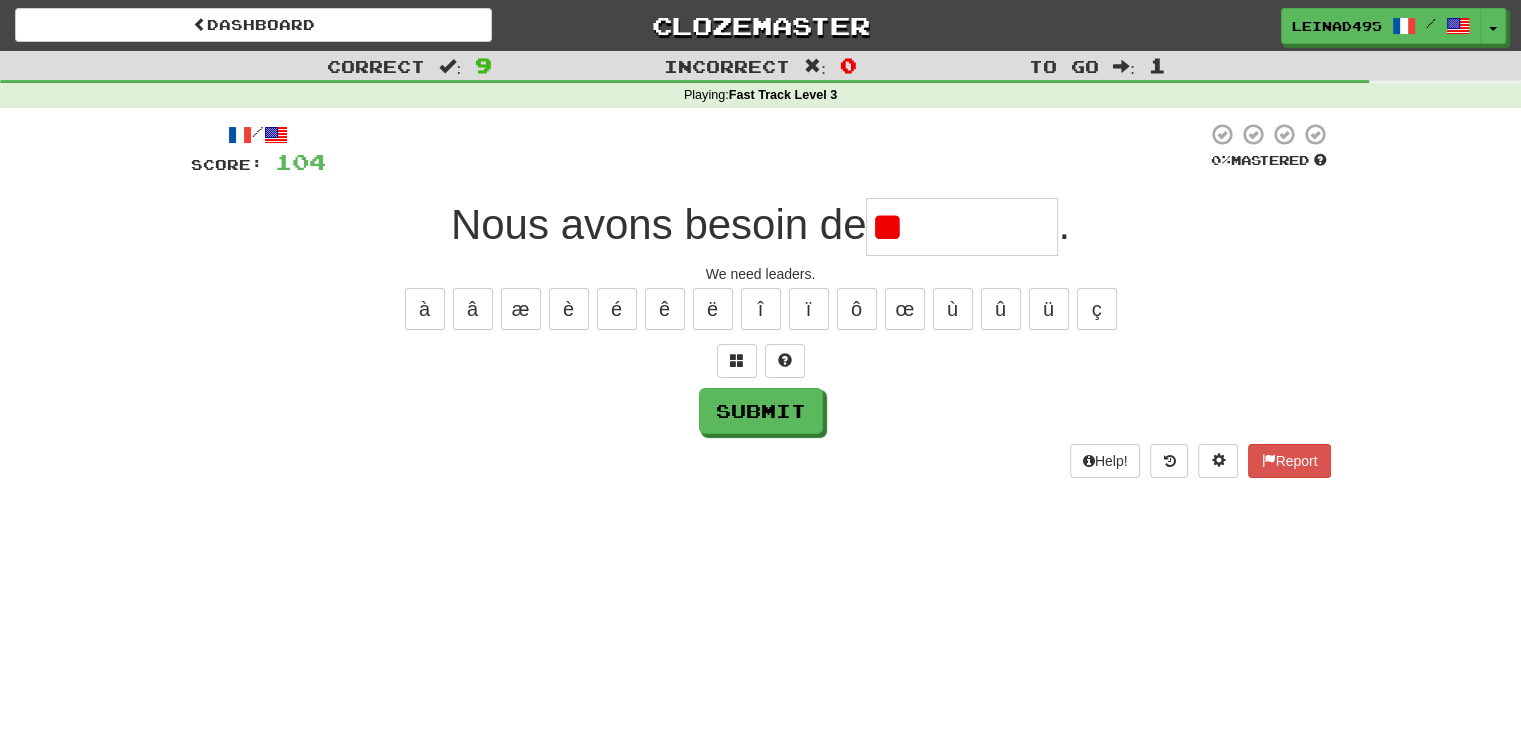 type on "*" 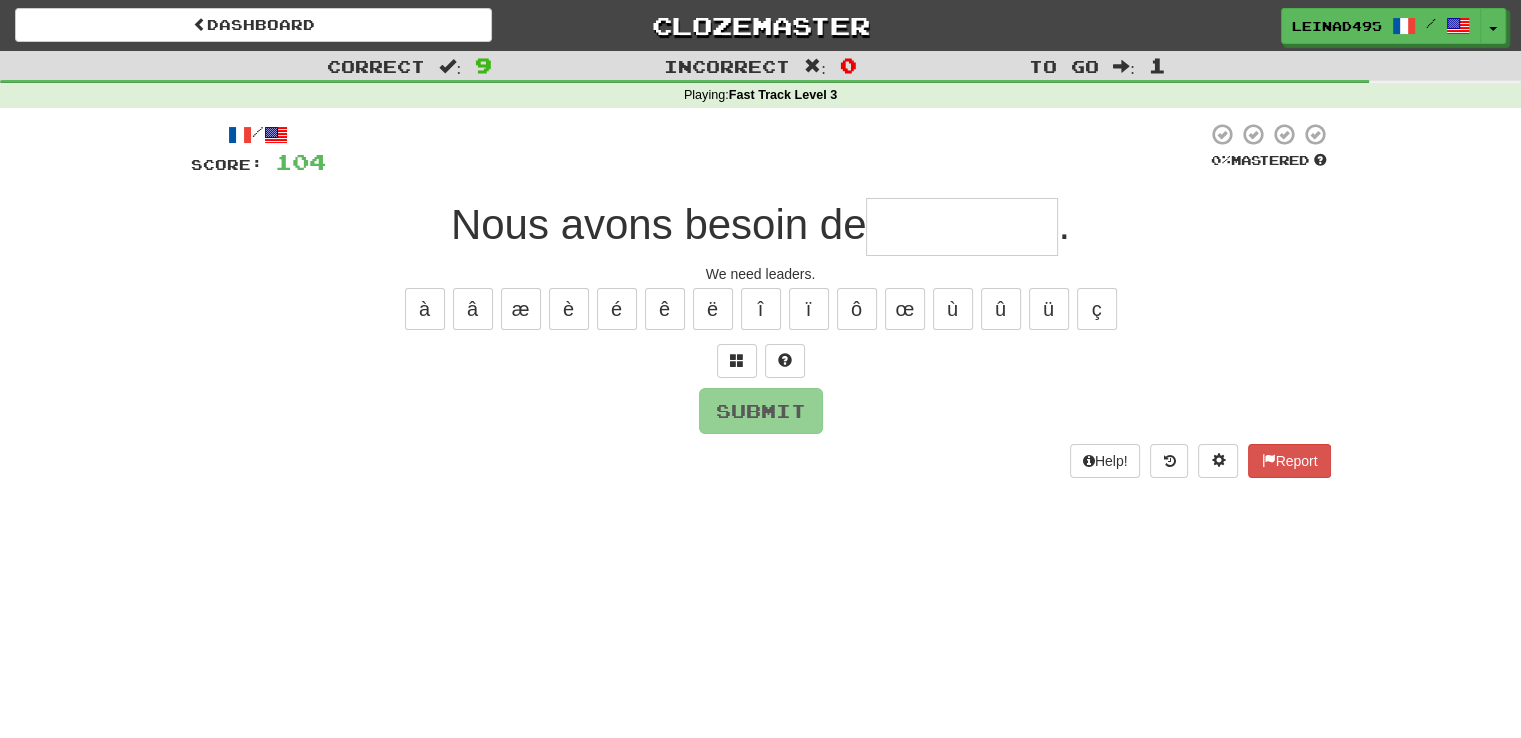 type on "*" 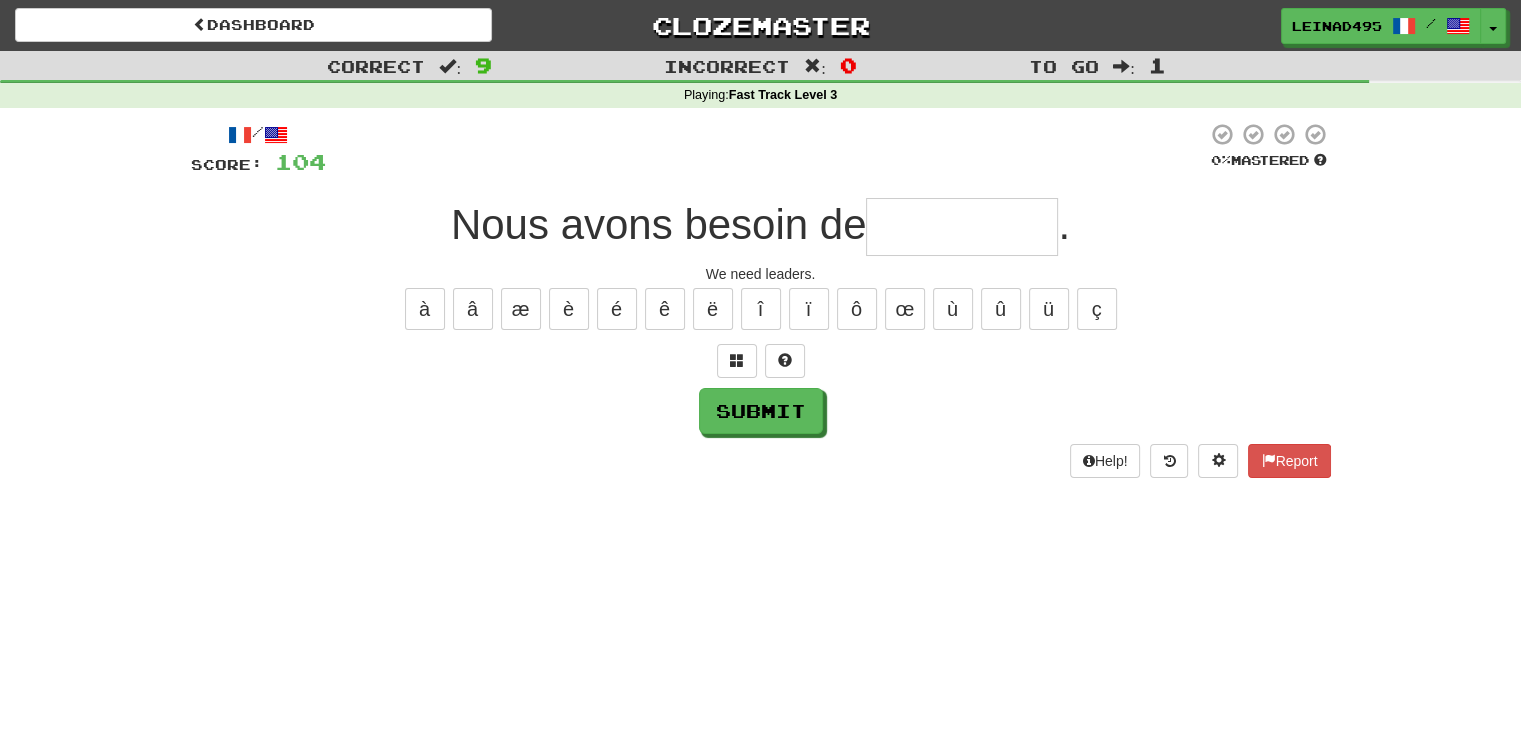 type on "*" 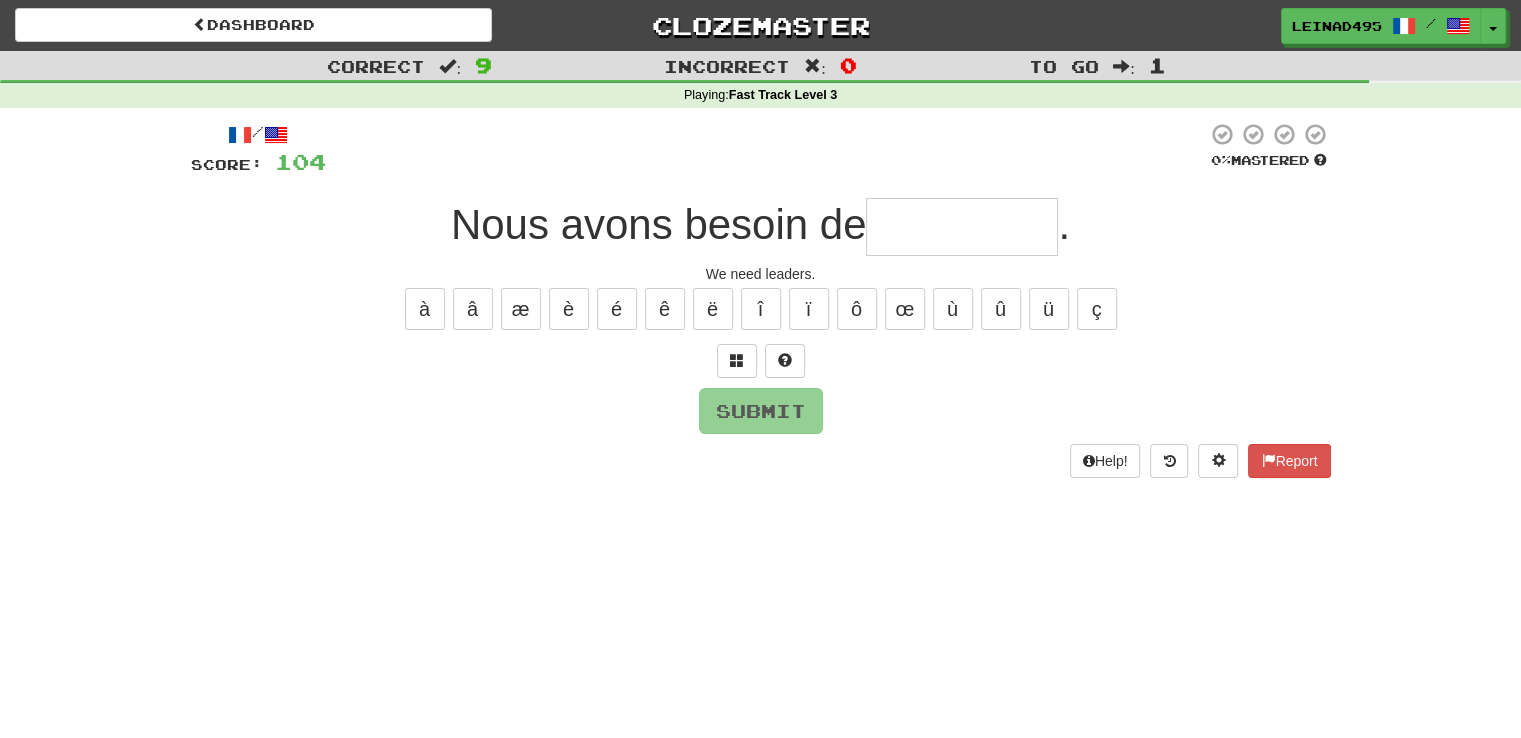 type on "*" 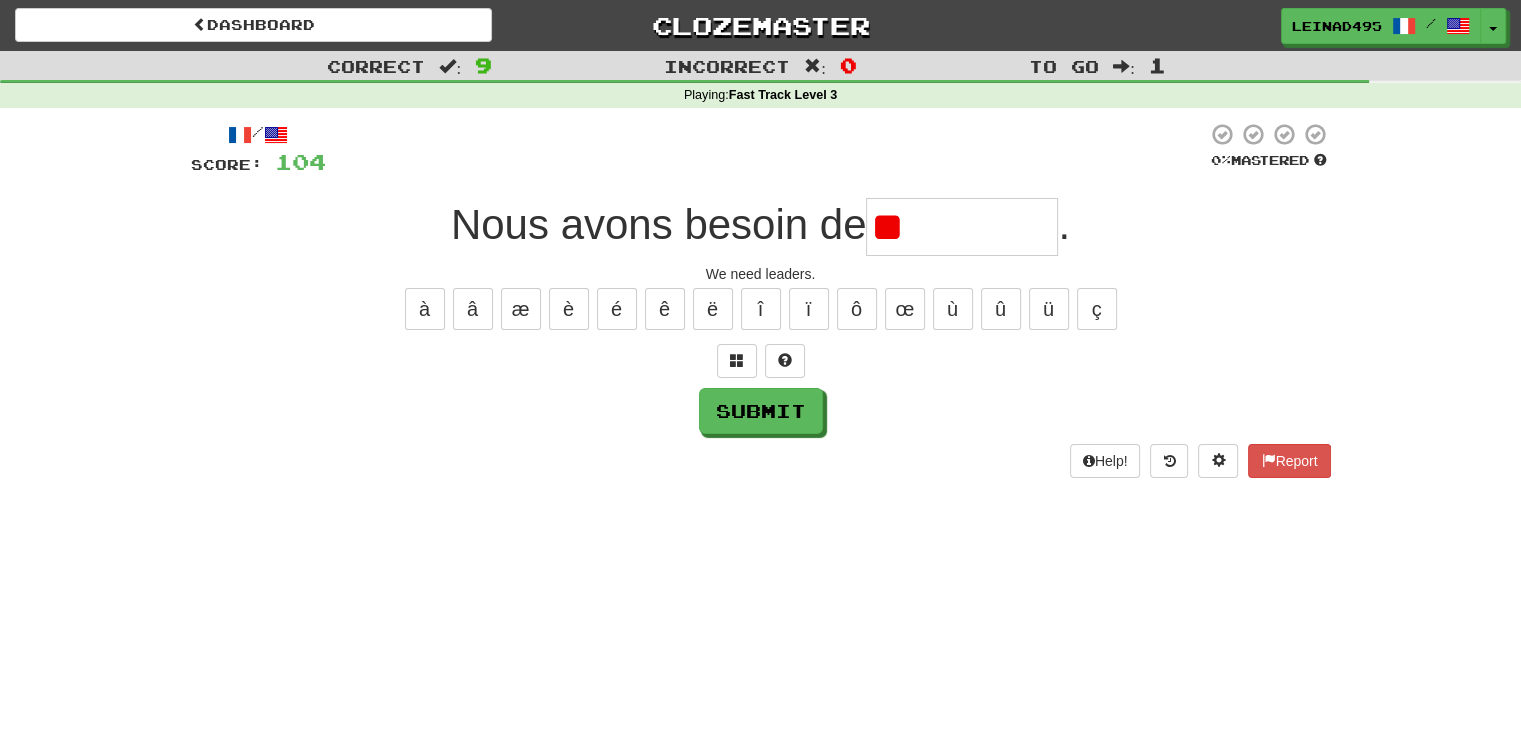 type on "*" 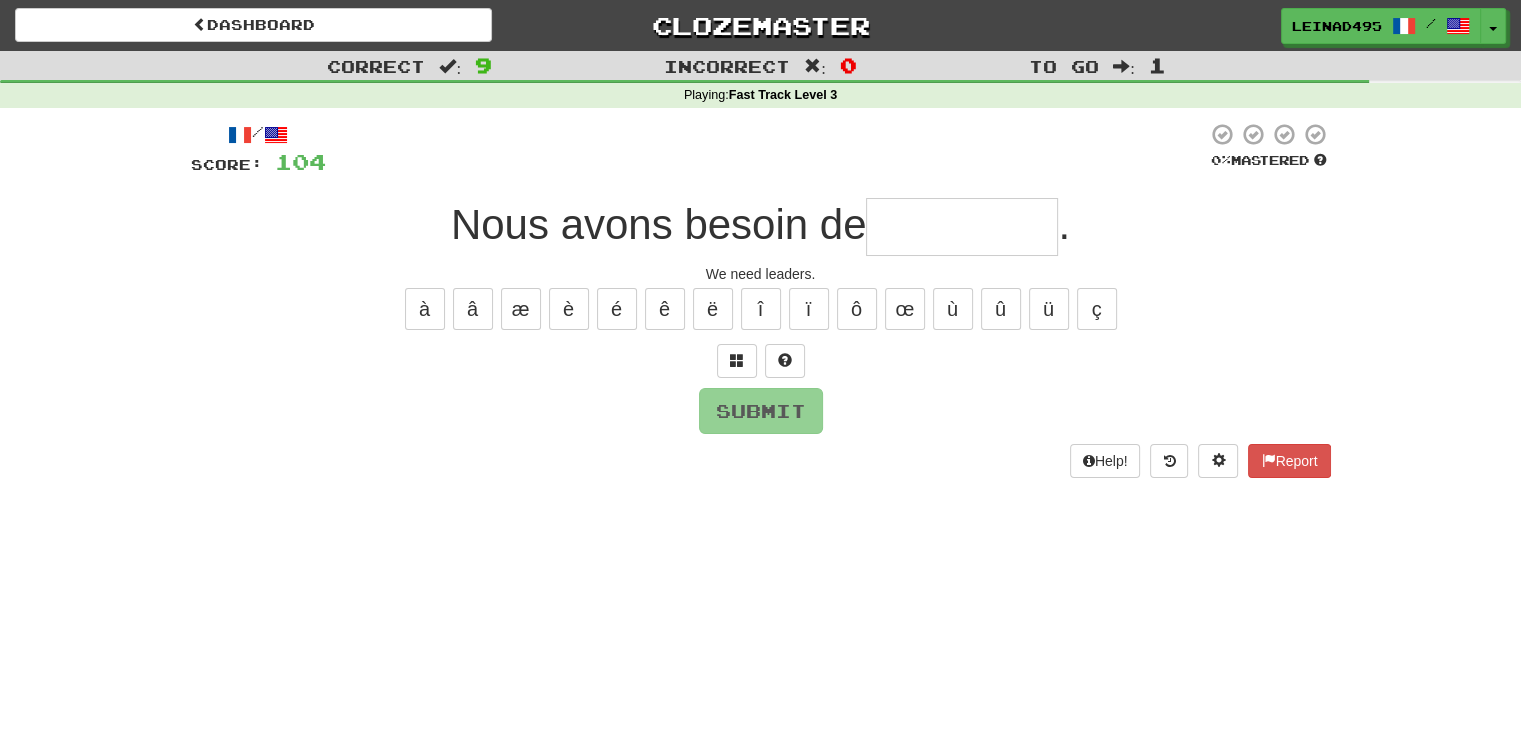 type on "*" 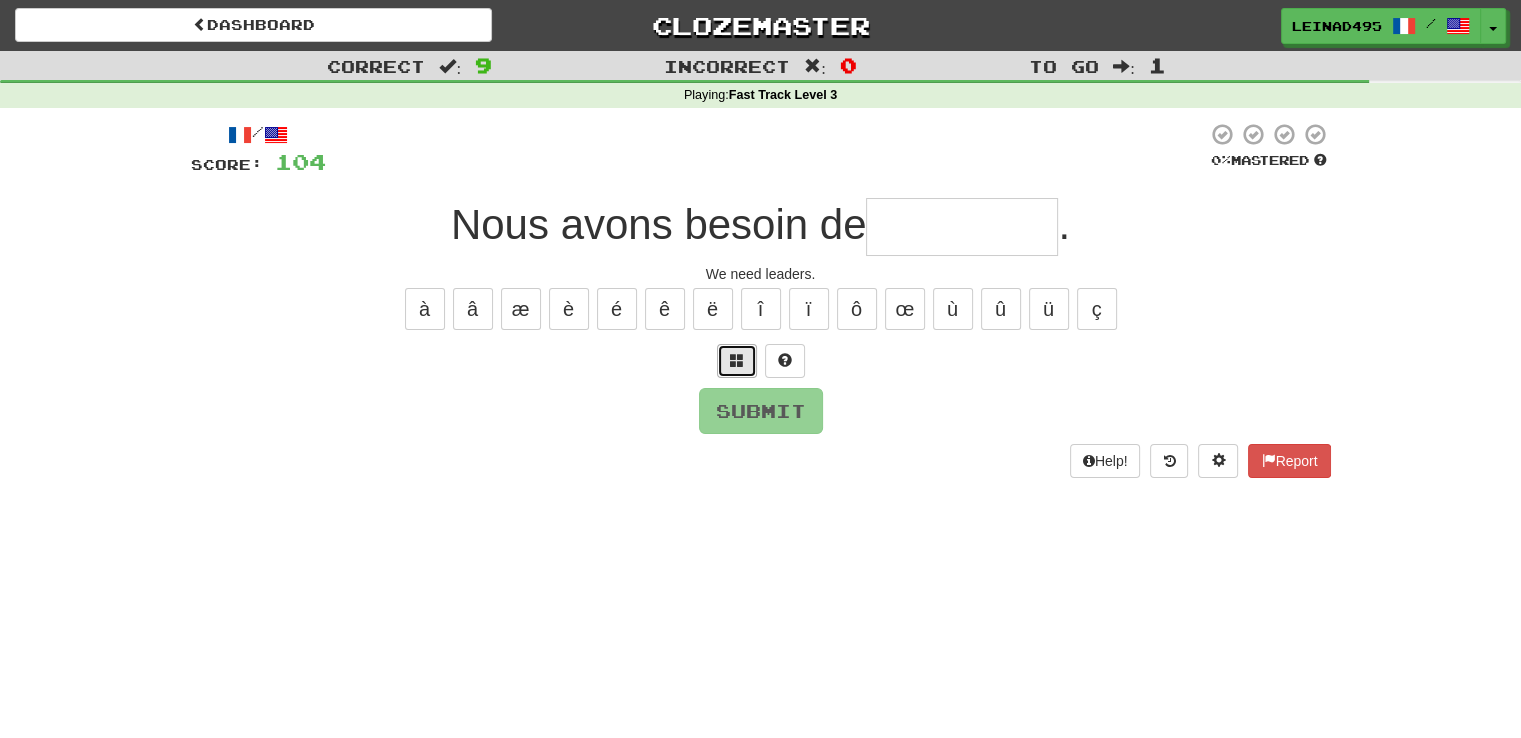 click at bounding box center (737, 361) 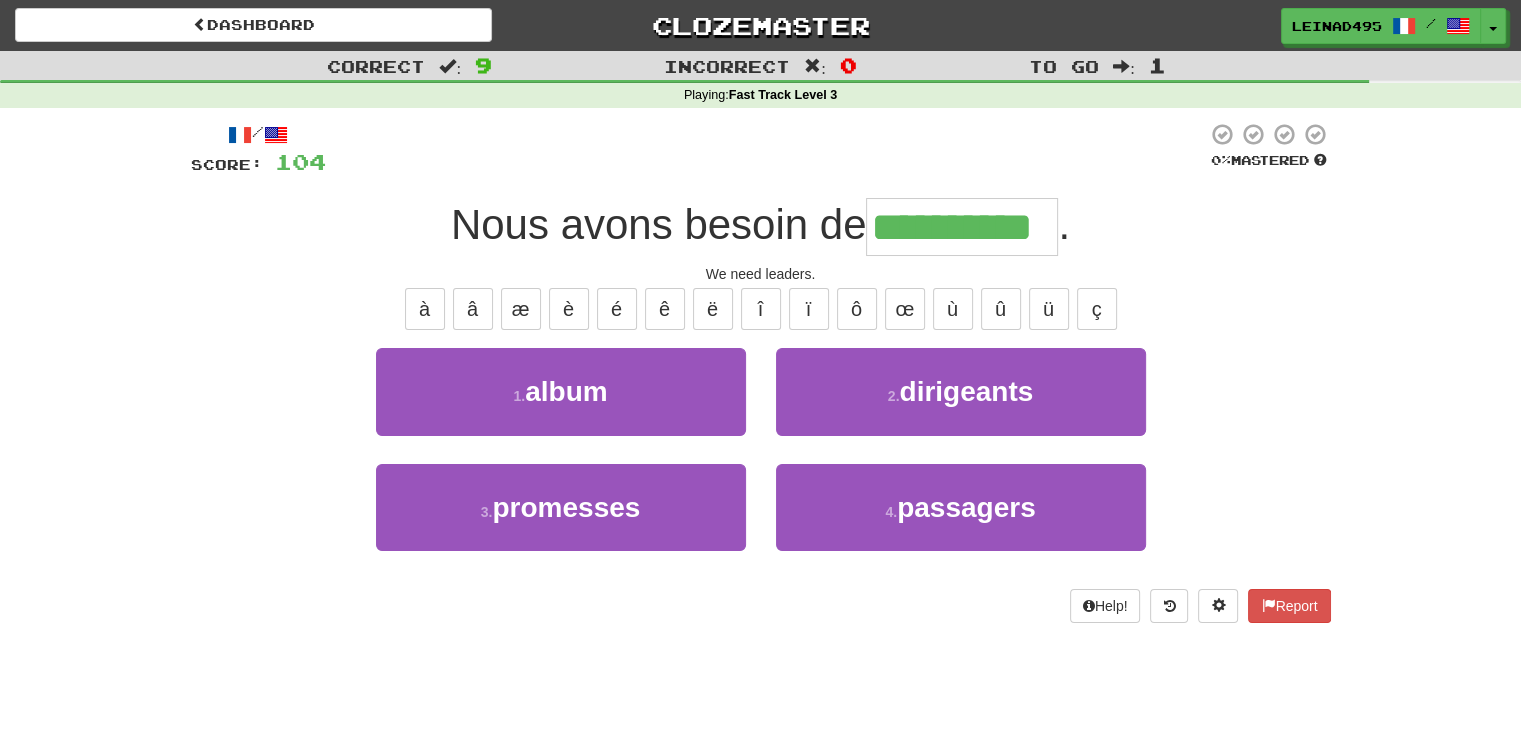 type on "**********" 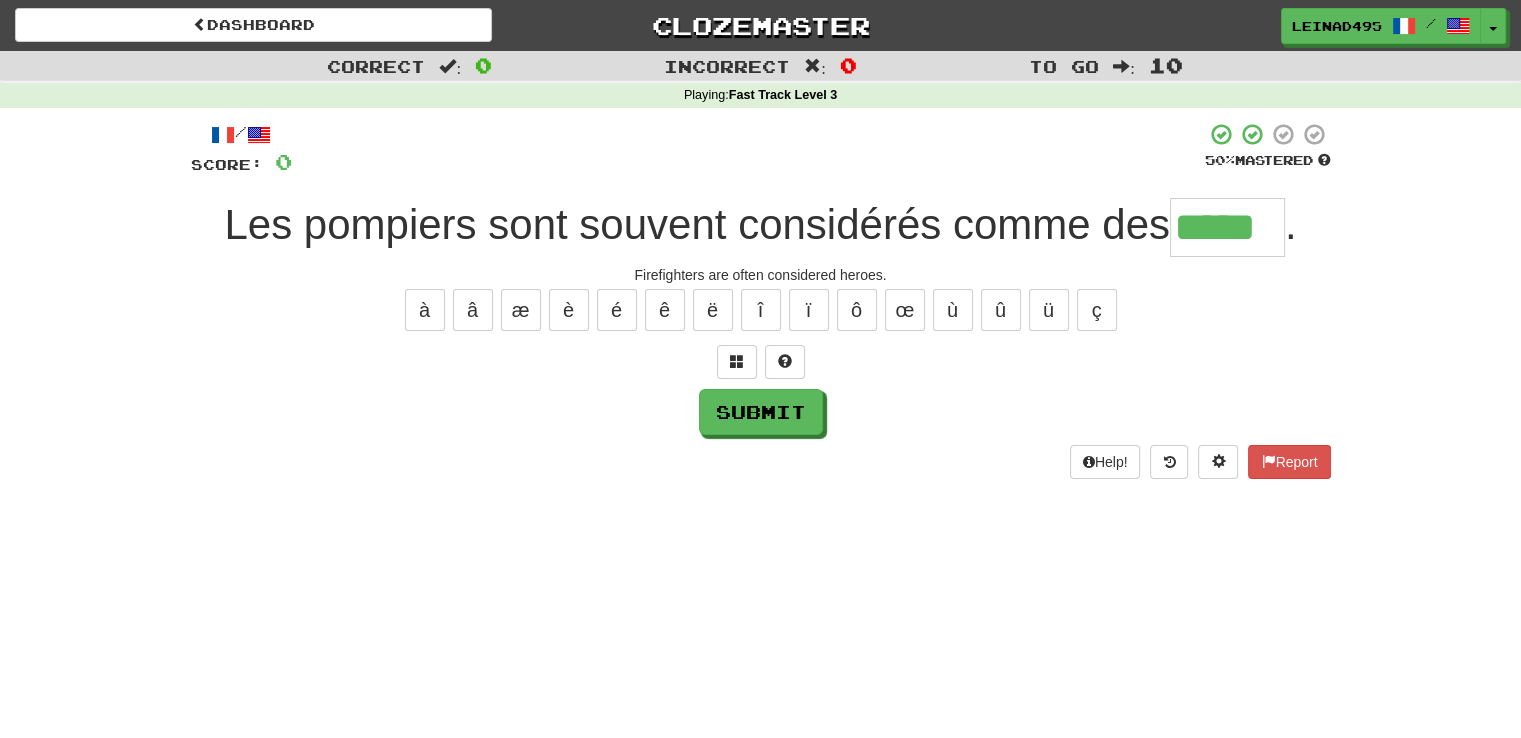 type on "*****" 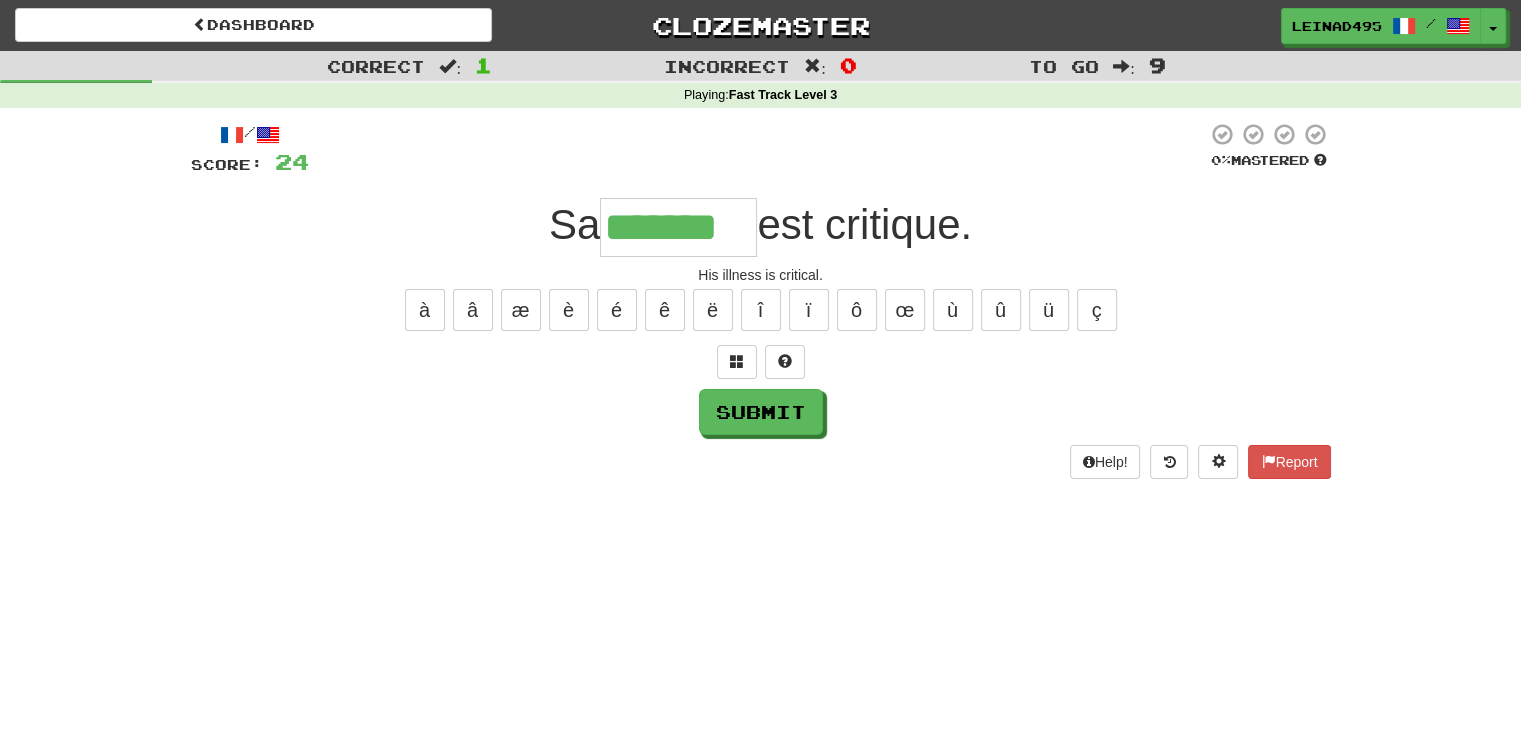 type on "*******" 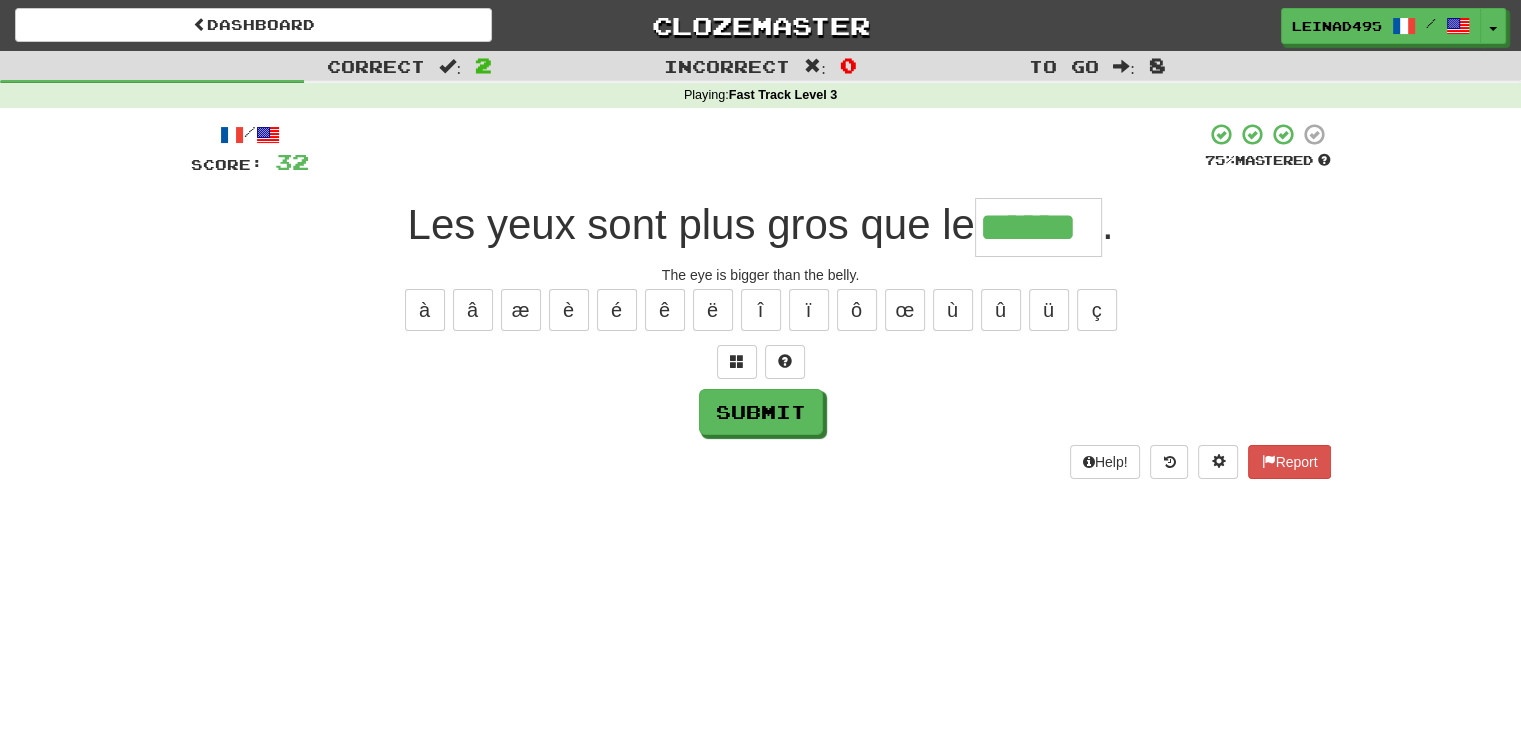 type on "******" 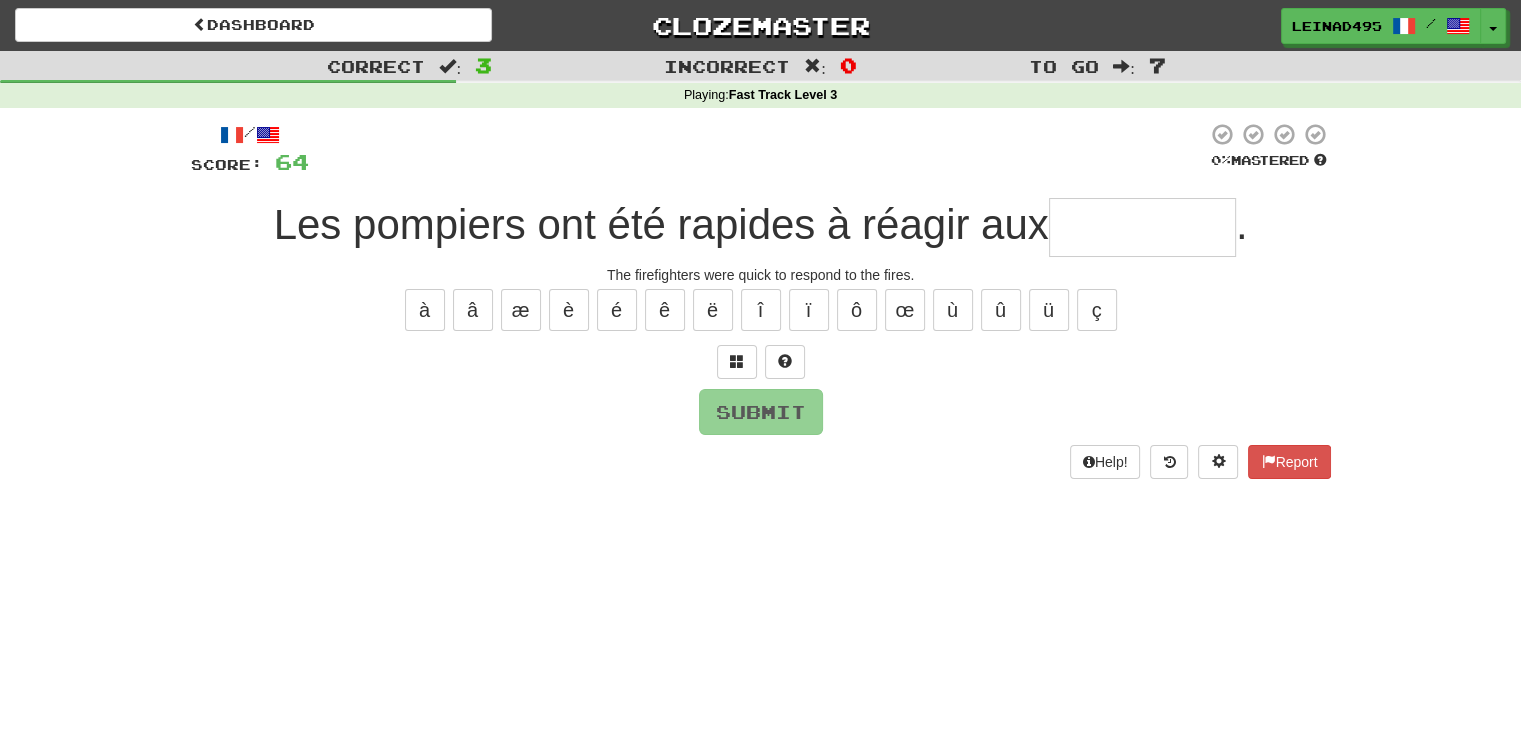 type on "*" 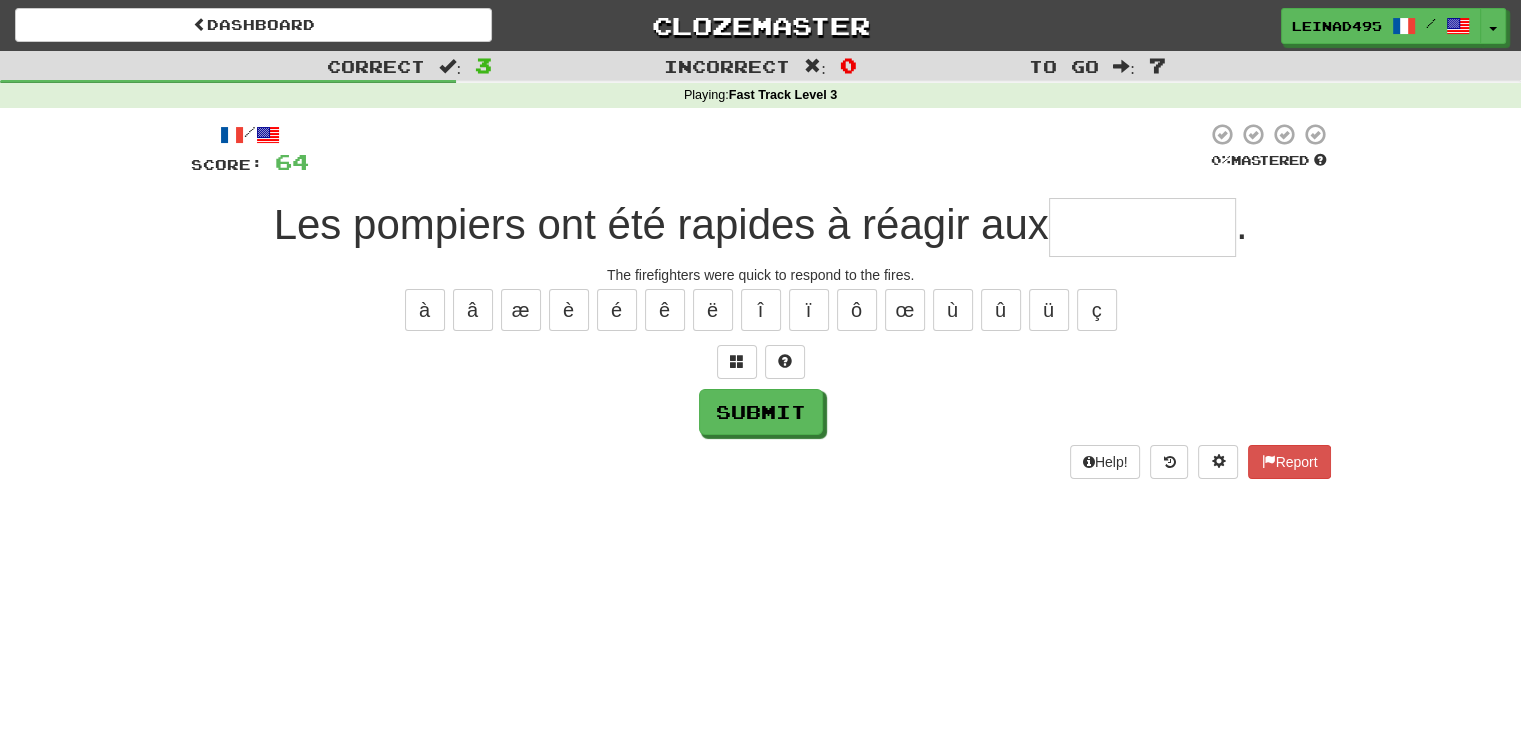 type on "*" 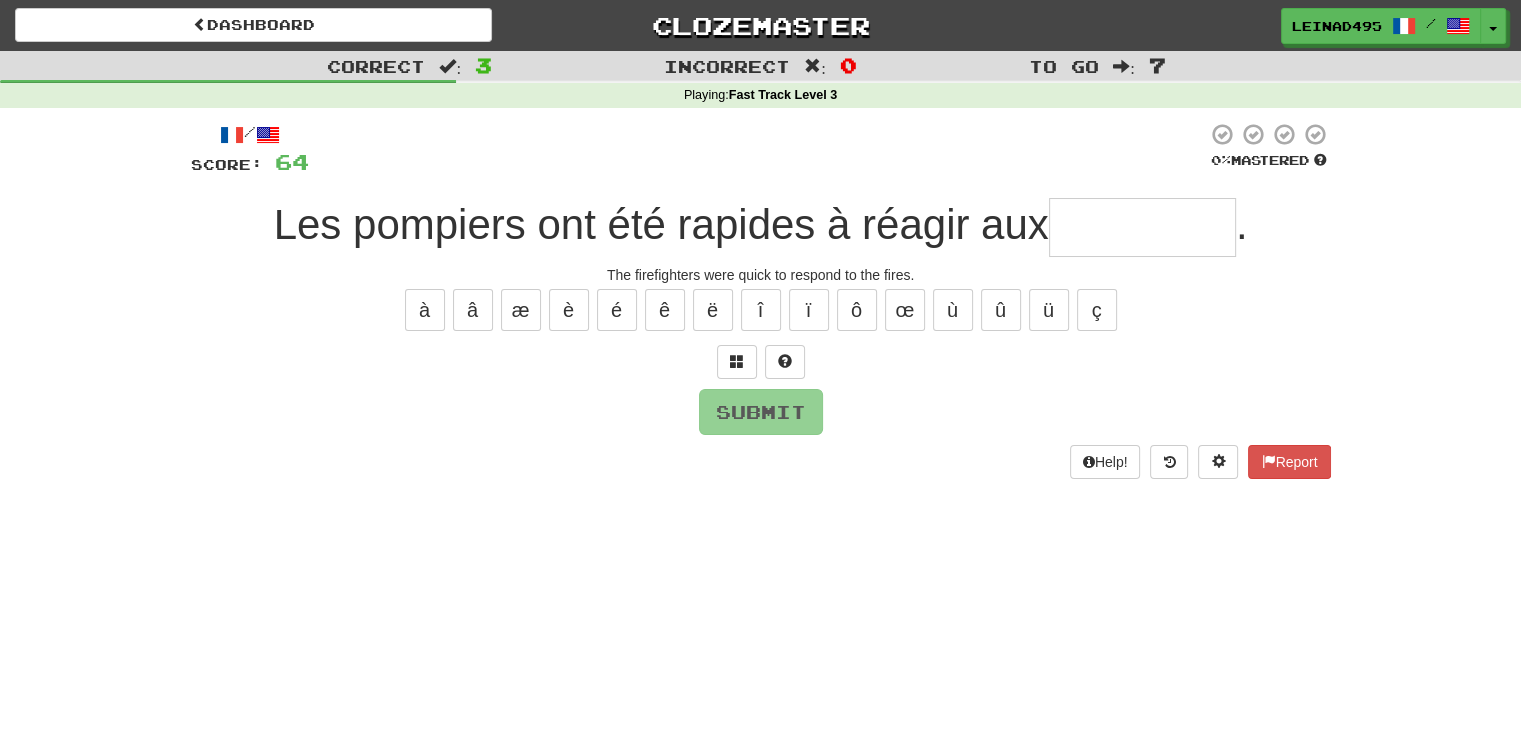 type on "*" 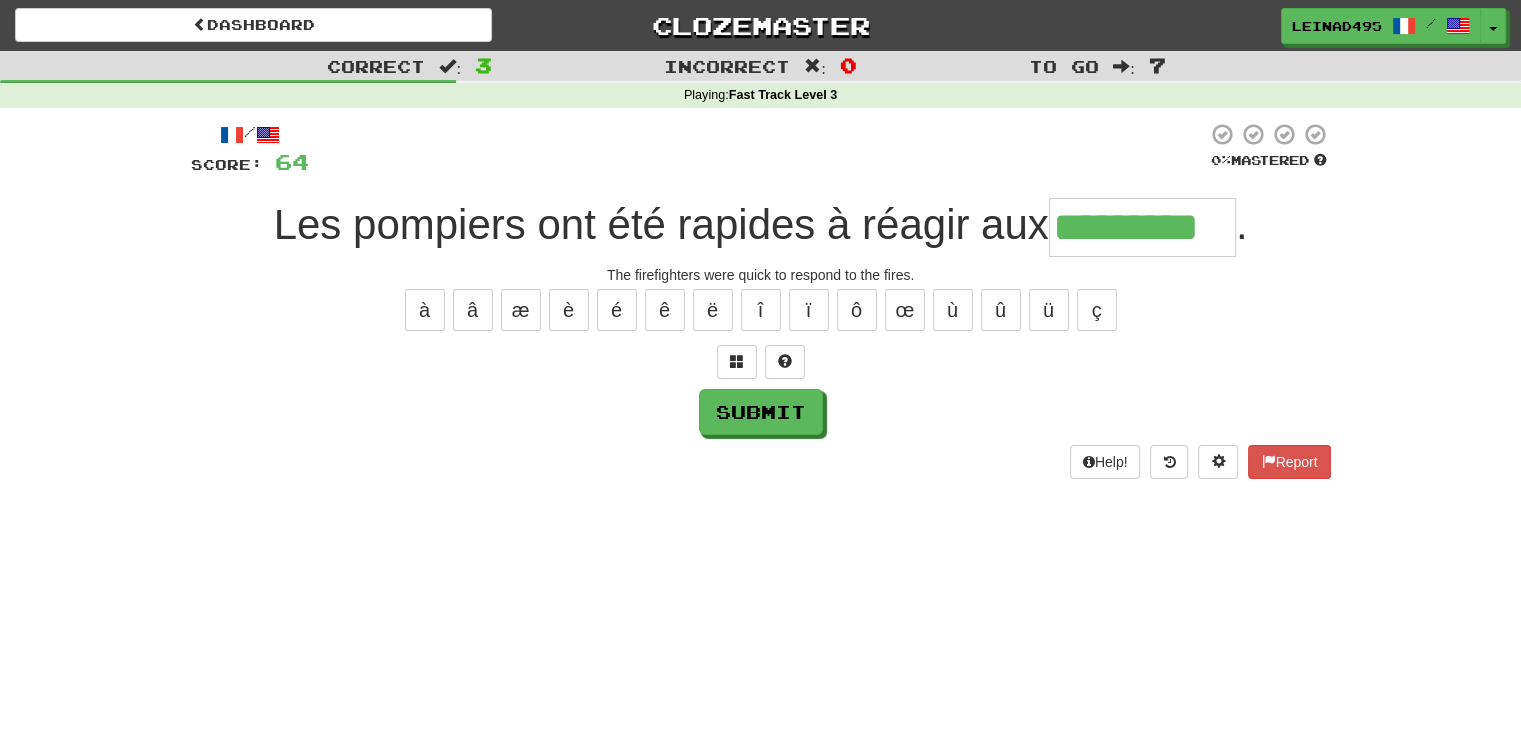 type on "*********" 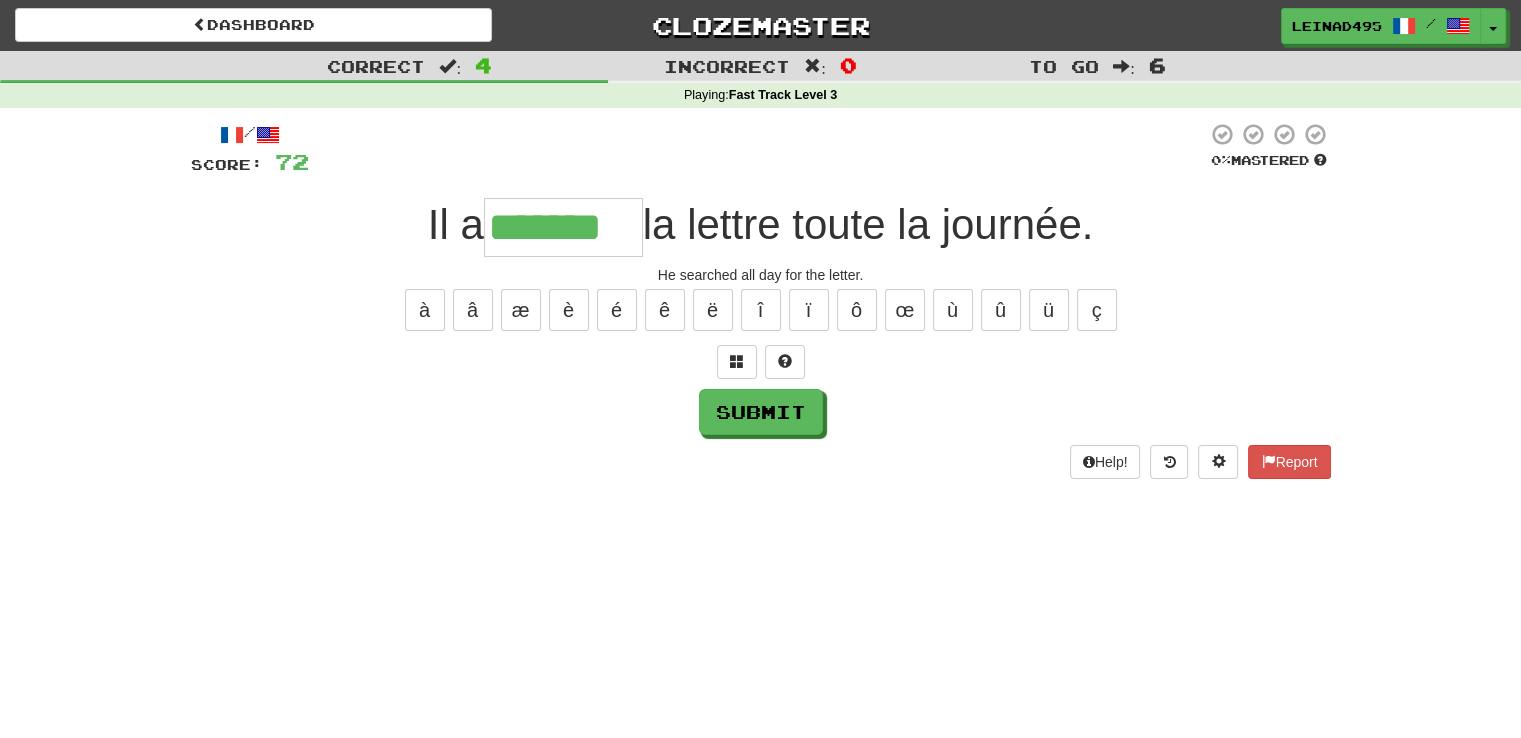 type on "*******" 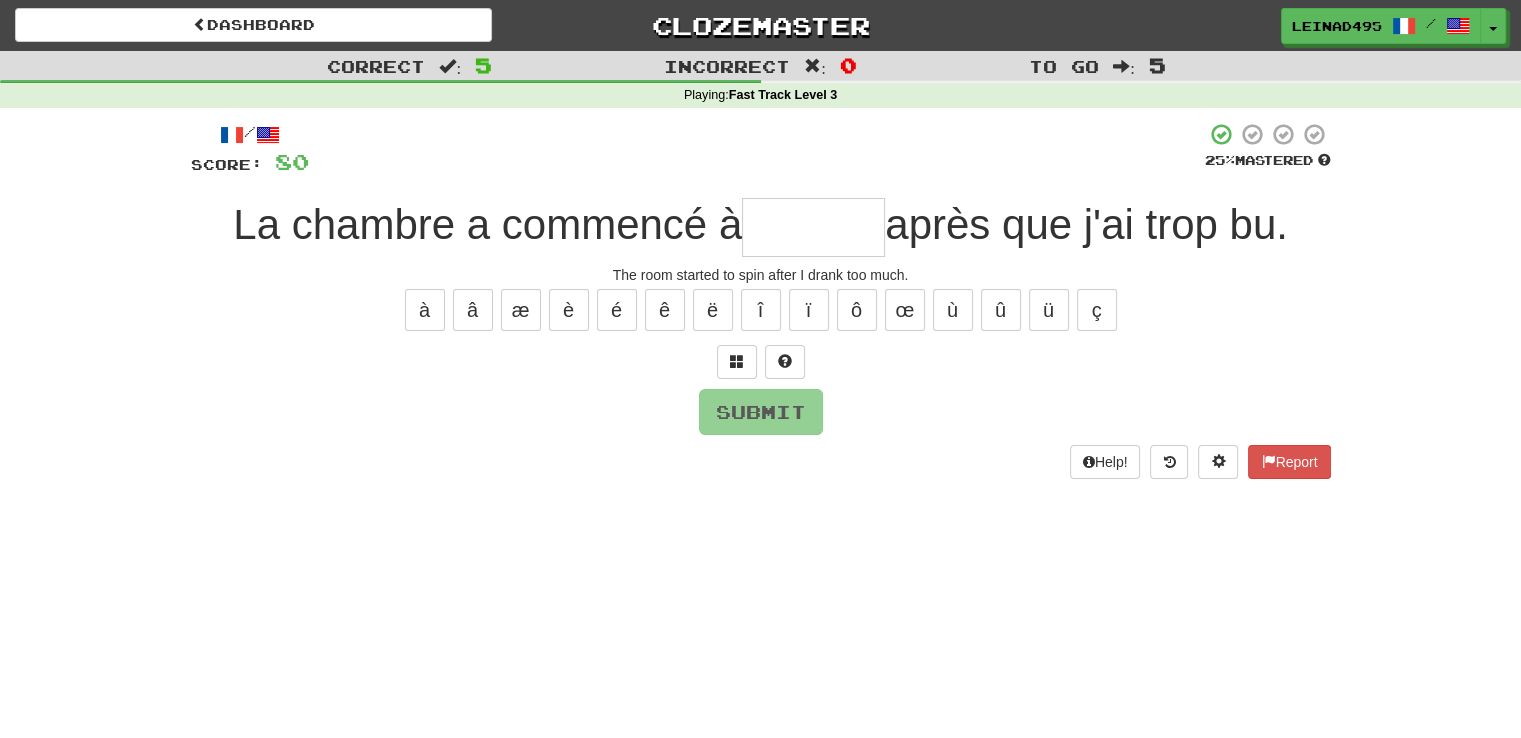 type on "*" 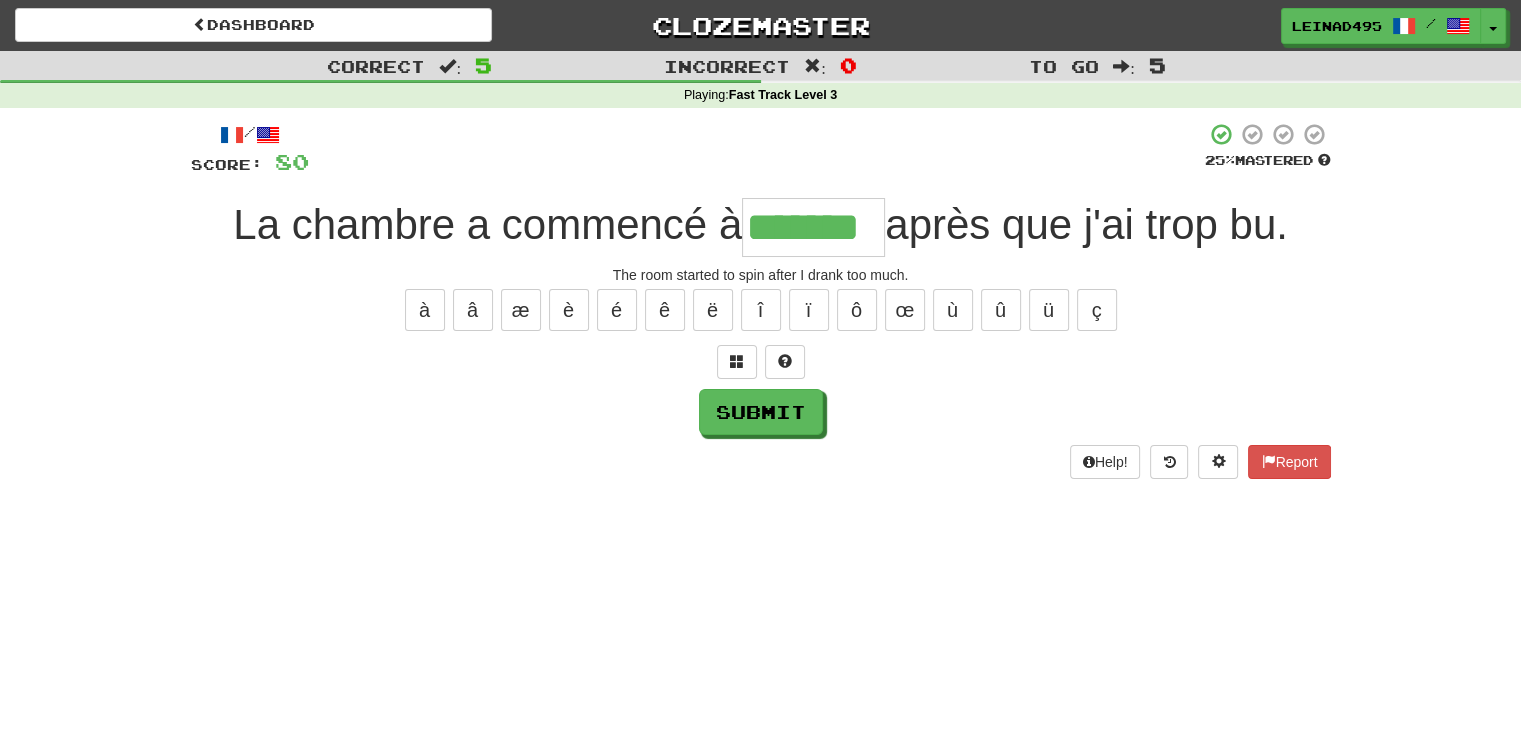 type on "*******" 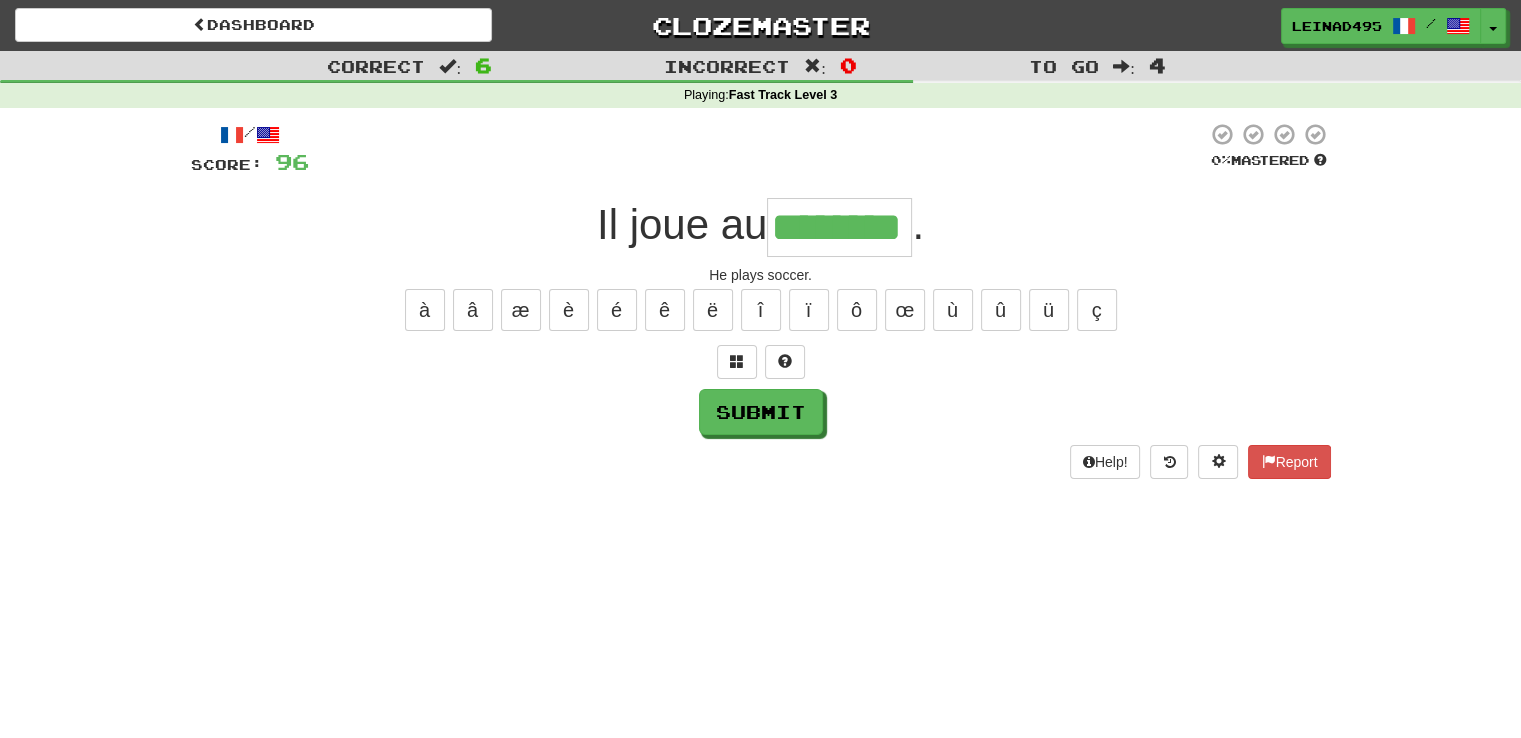 type on "********" 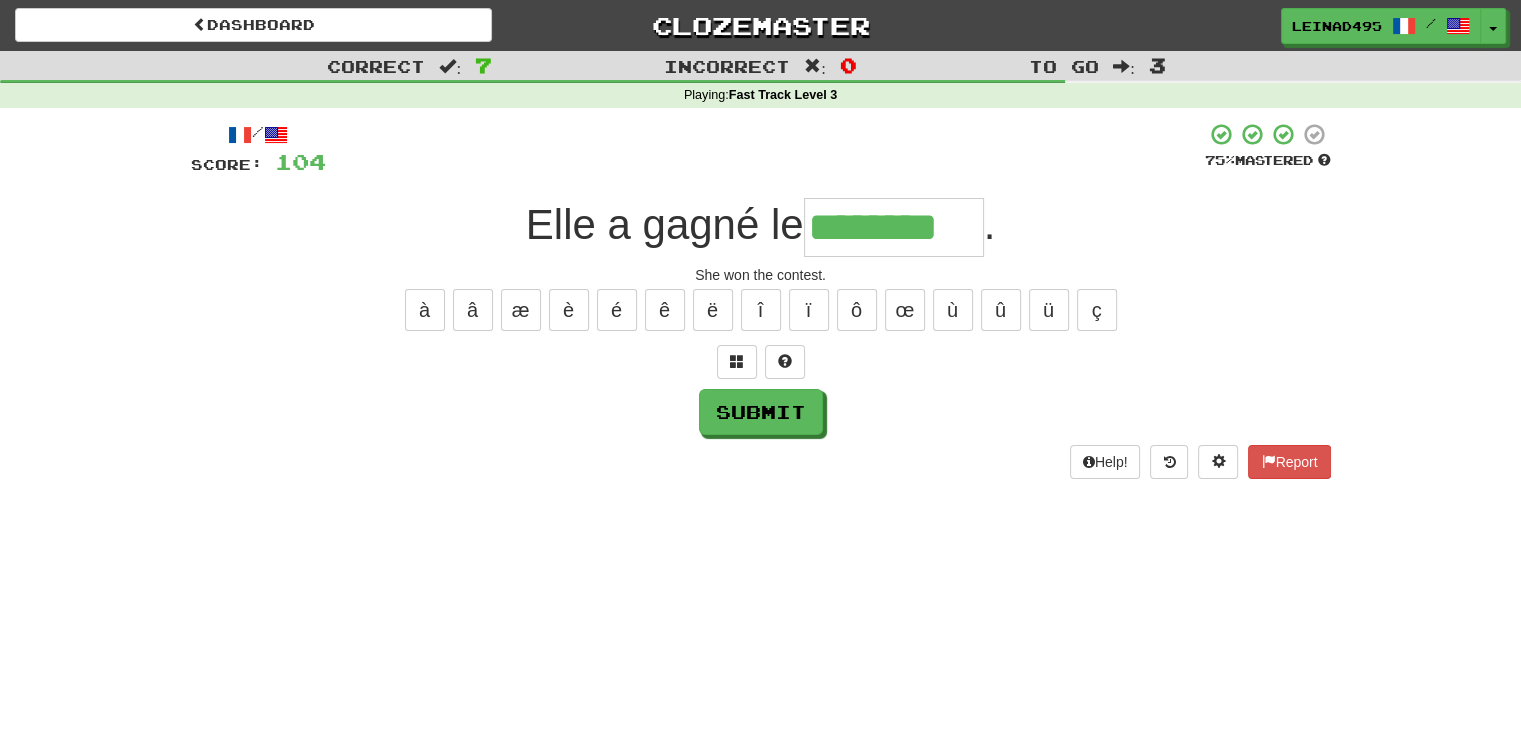 type on "********" 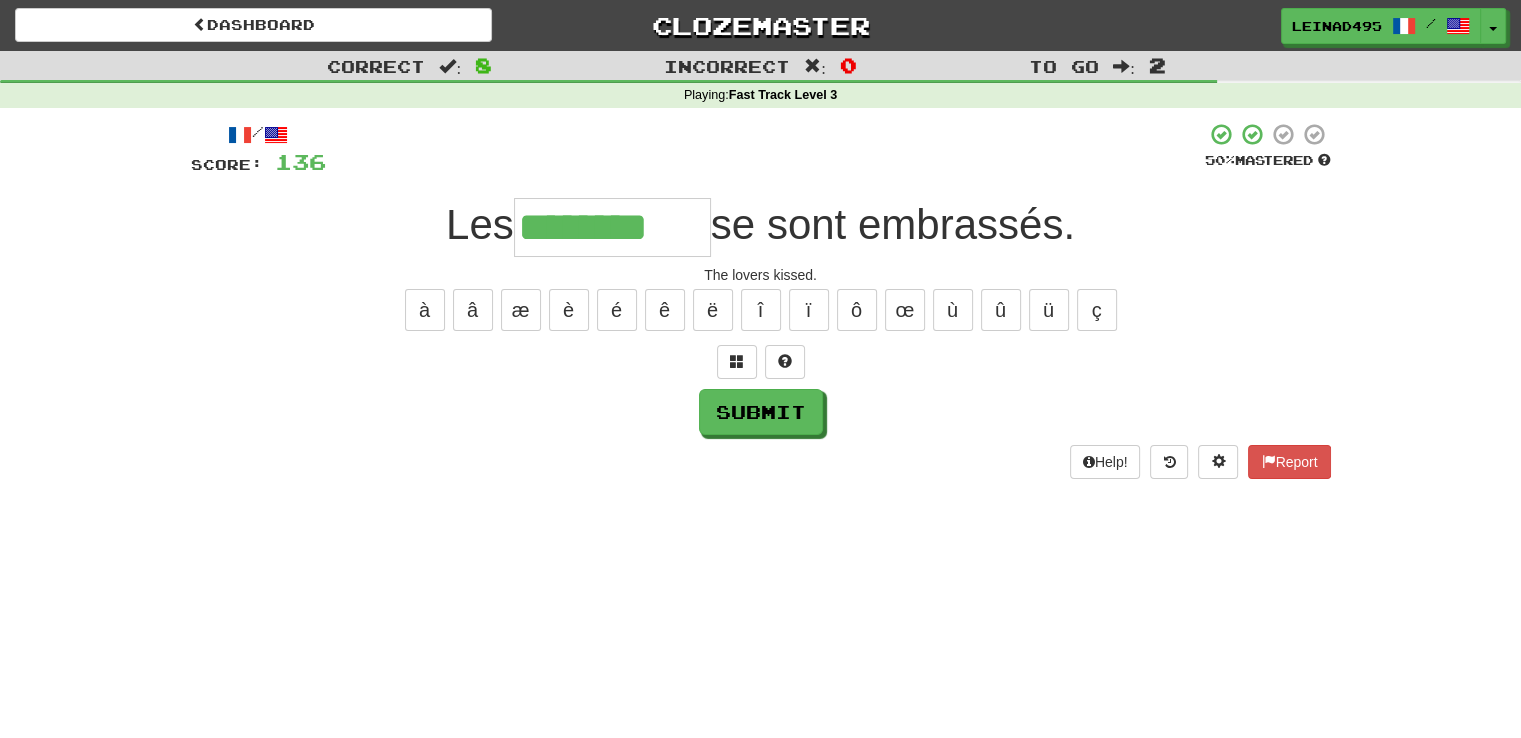 type on "********" 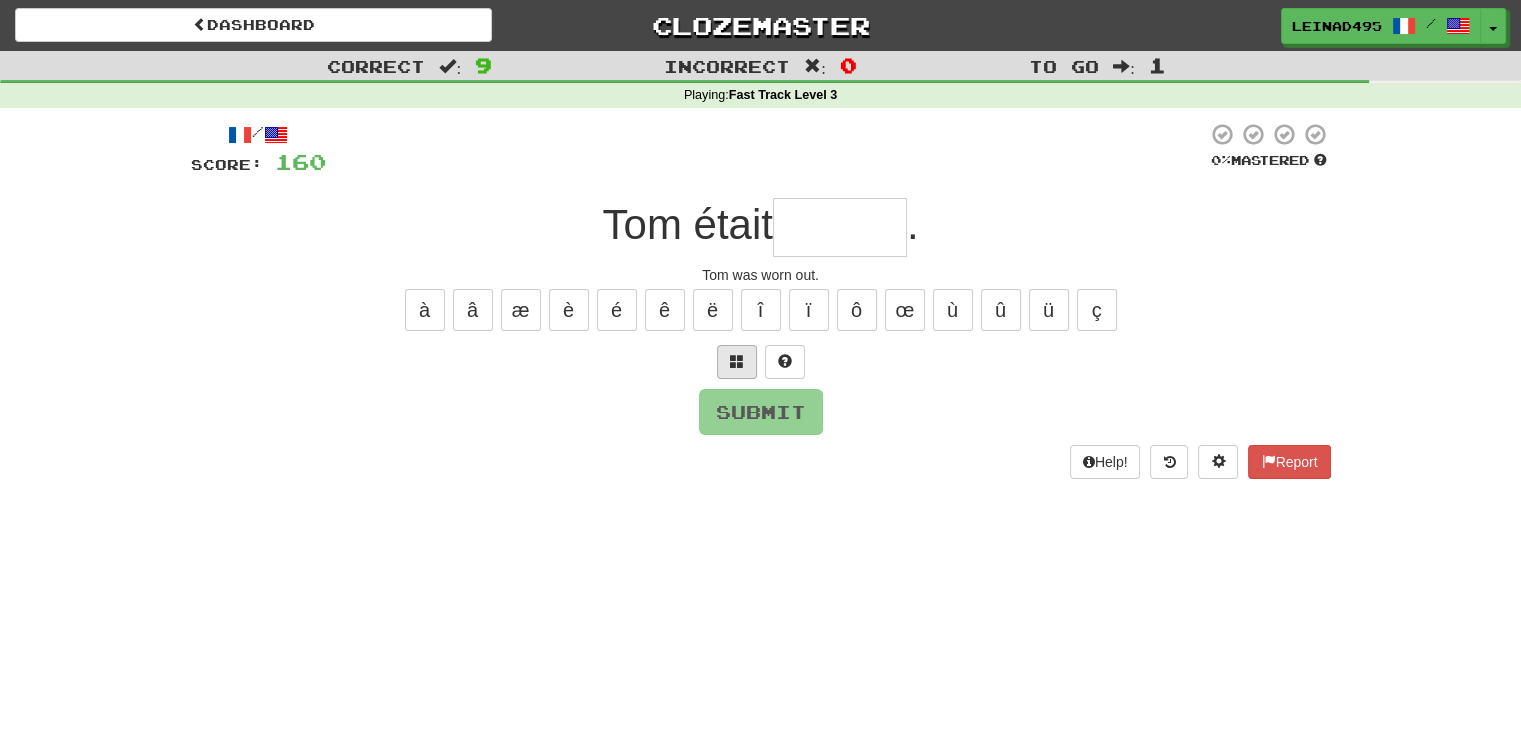 type on "*" 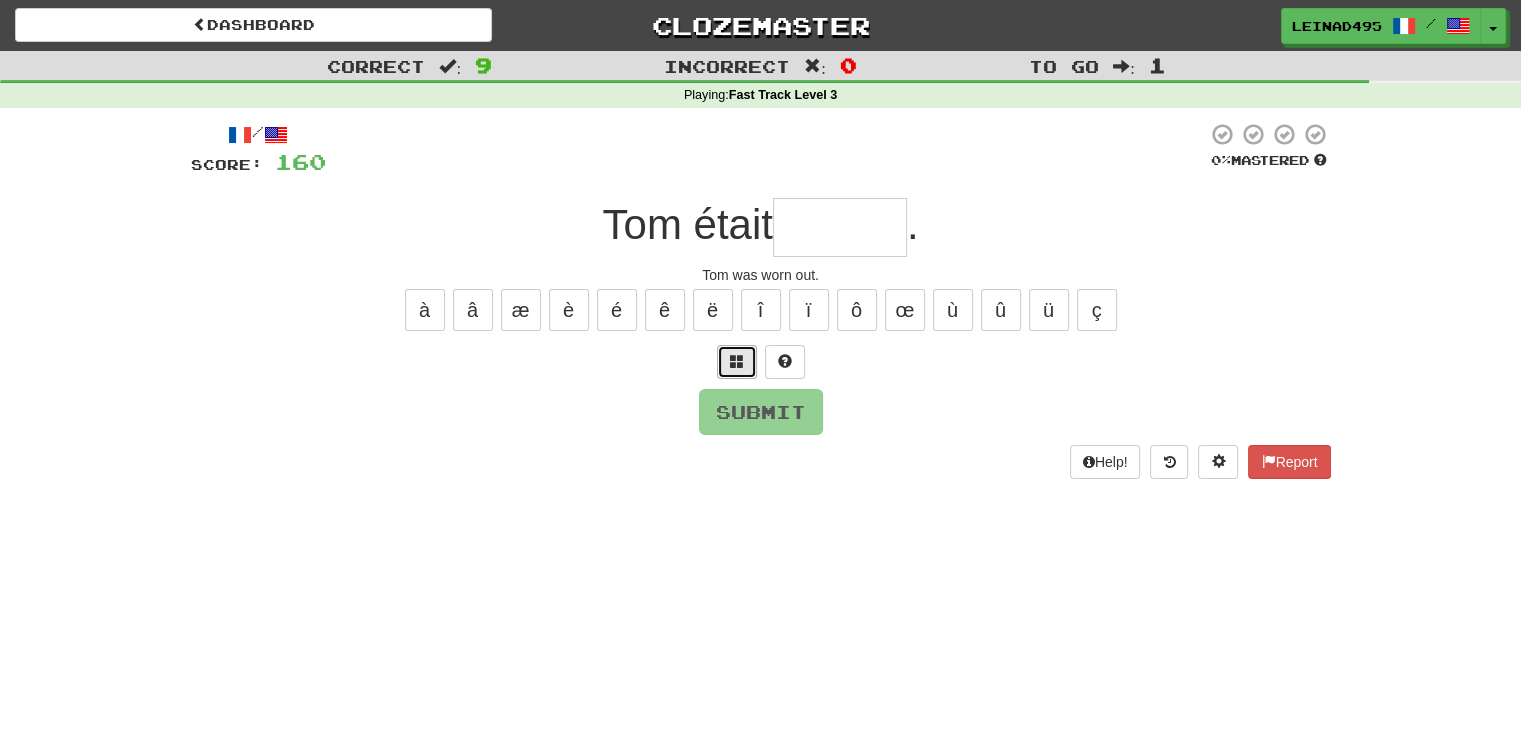 click at bounding box center (737, 362) 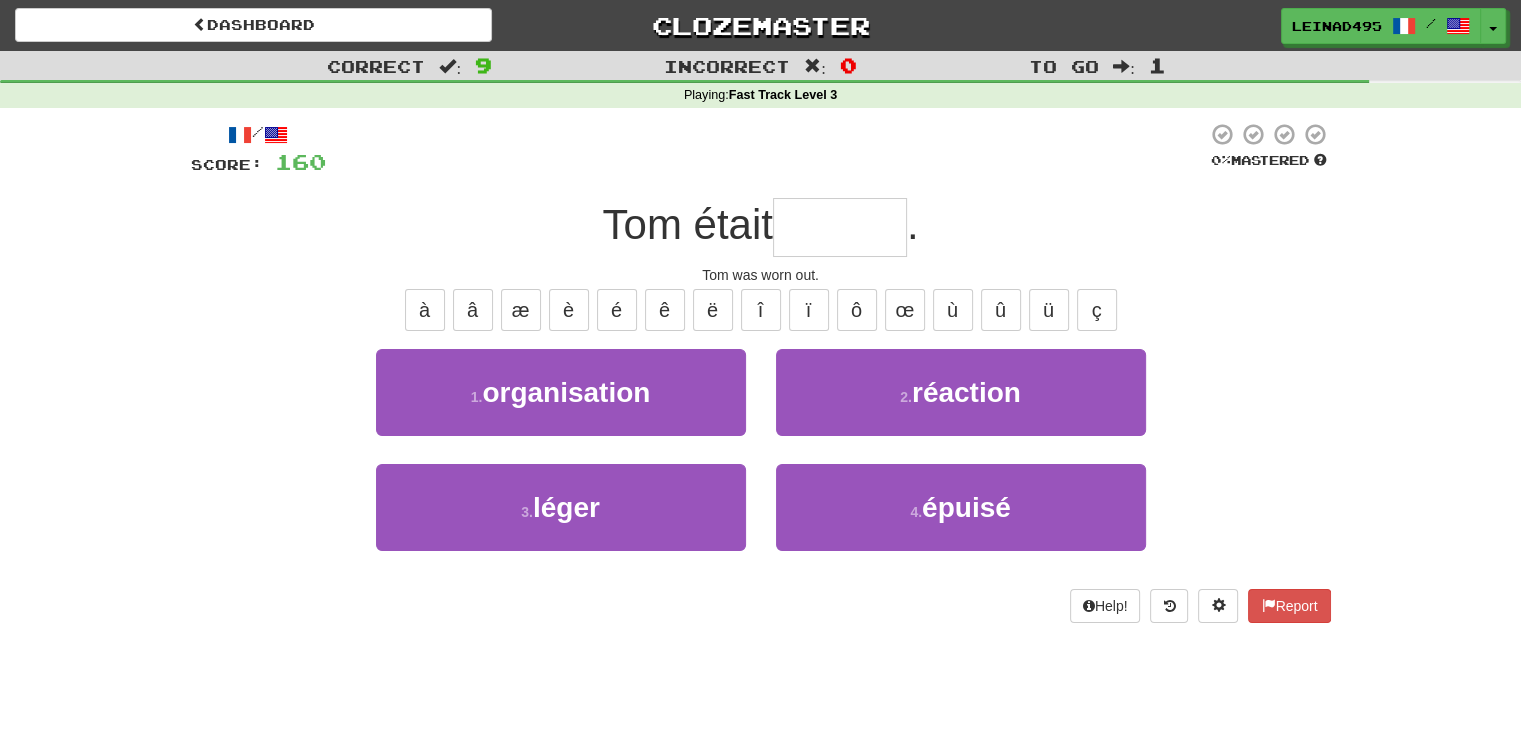 type on "*" 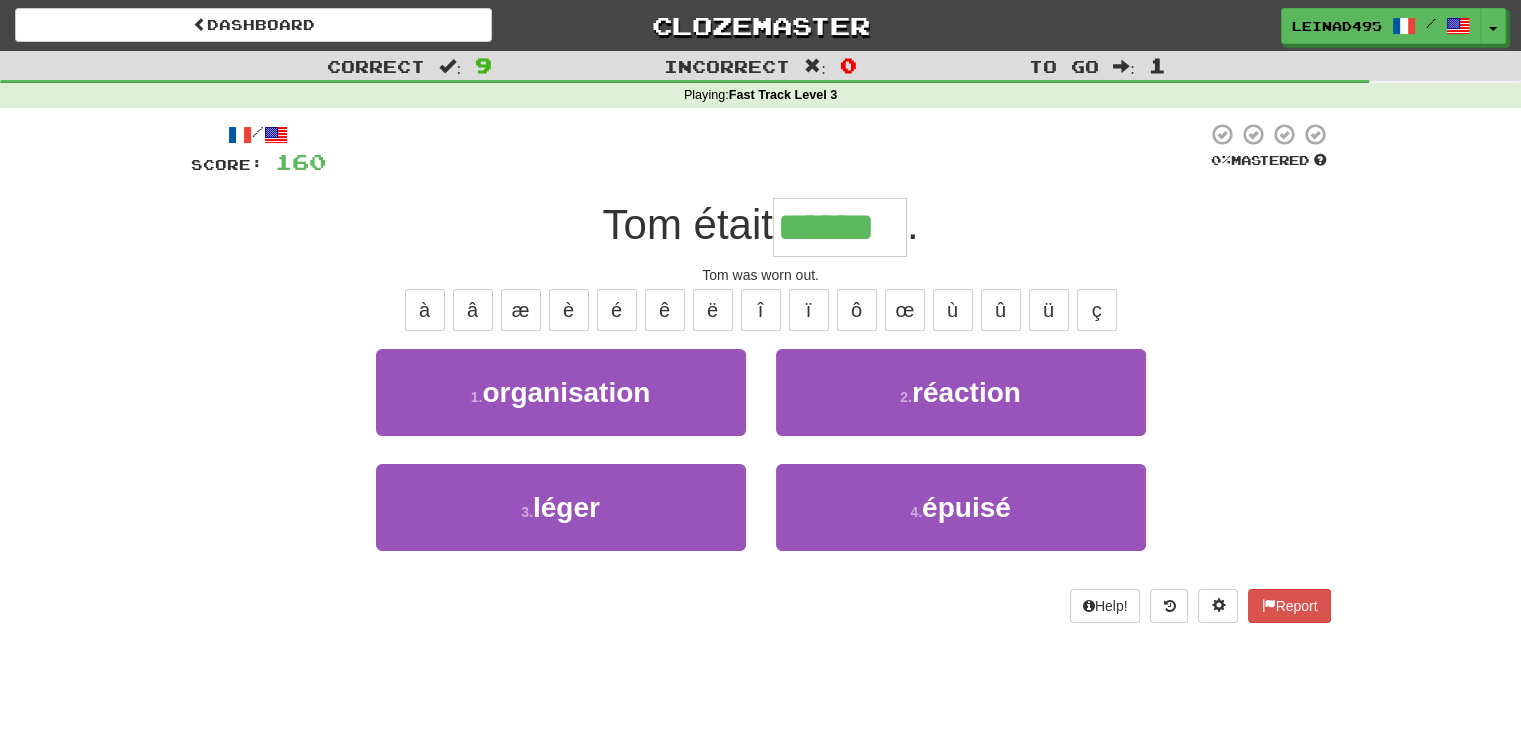 type on "******" 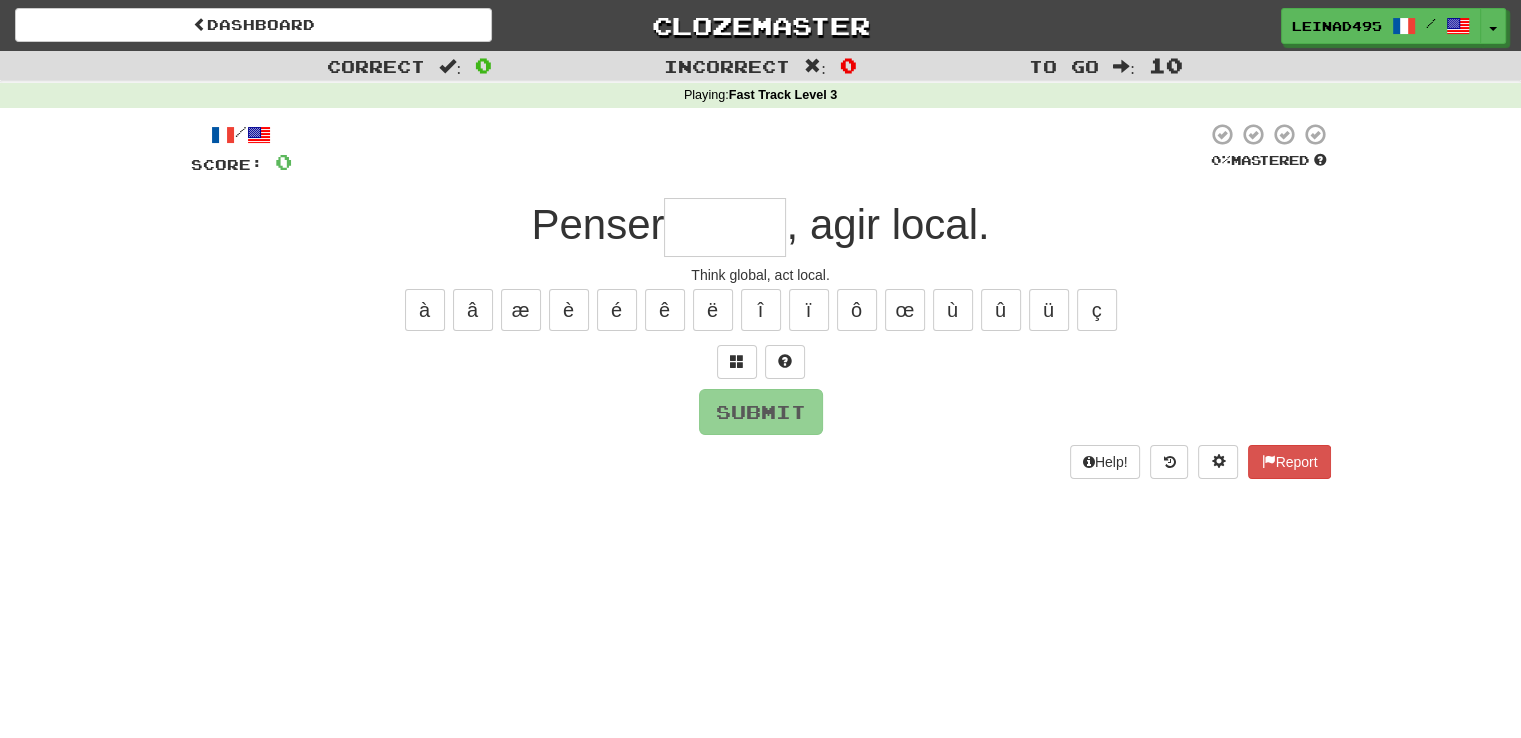 type on "*" 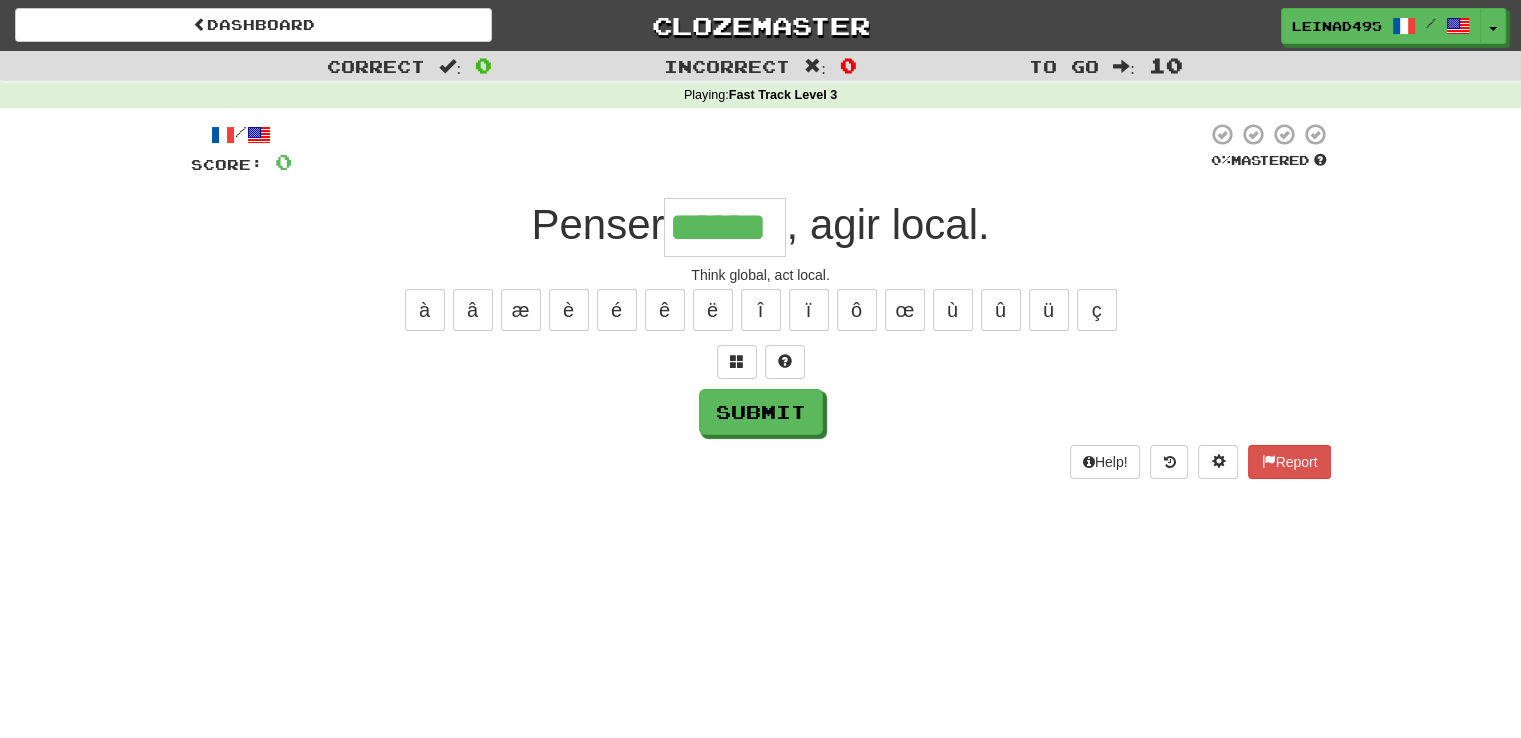 type on "******" 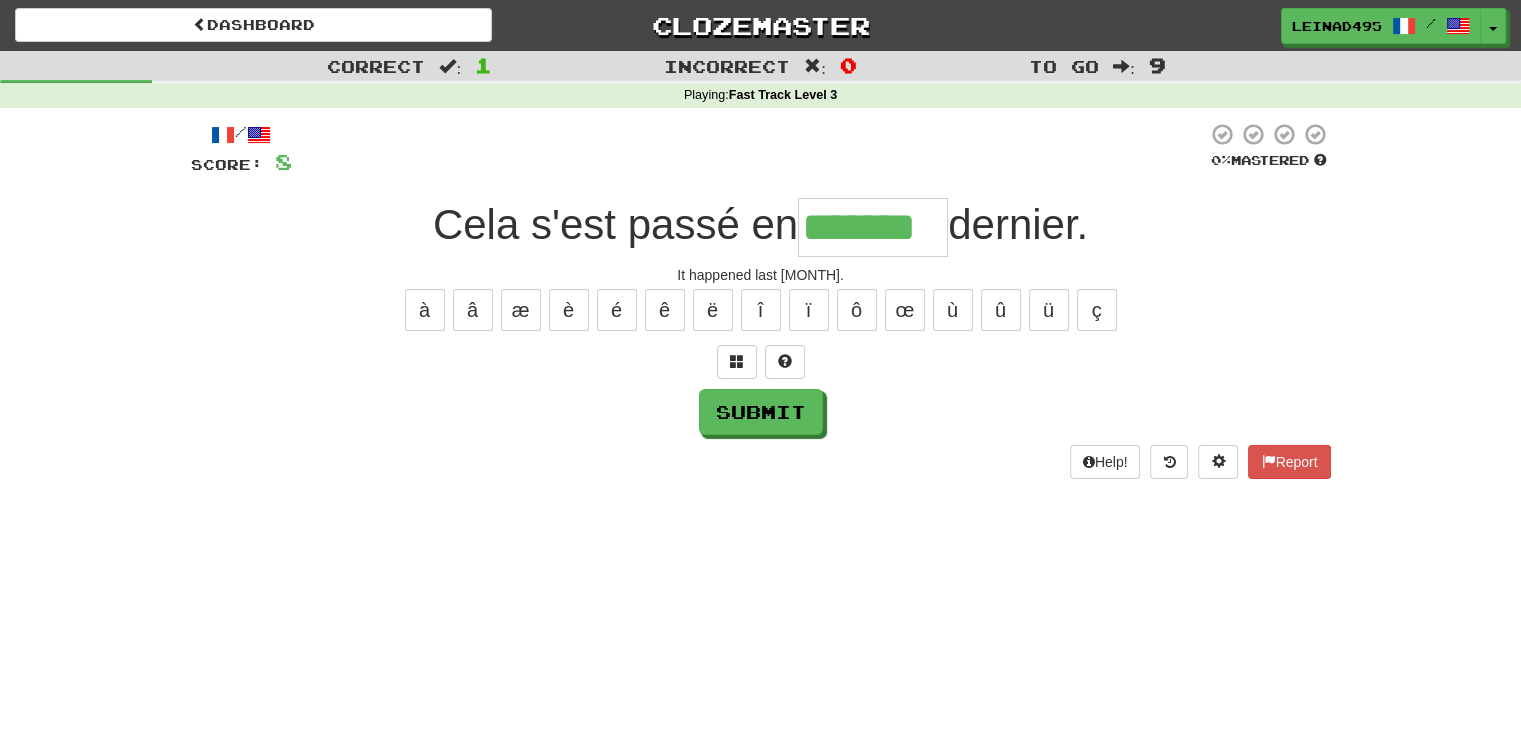 type on "*******" 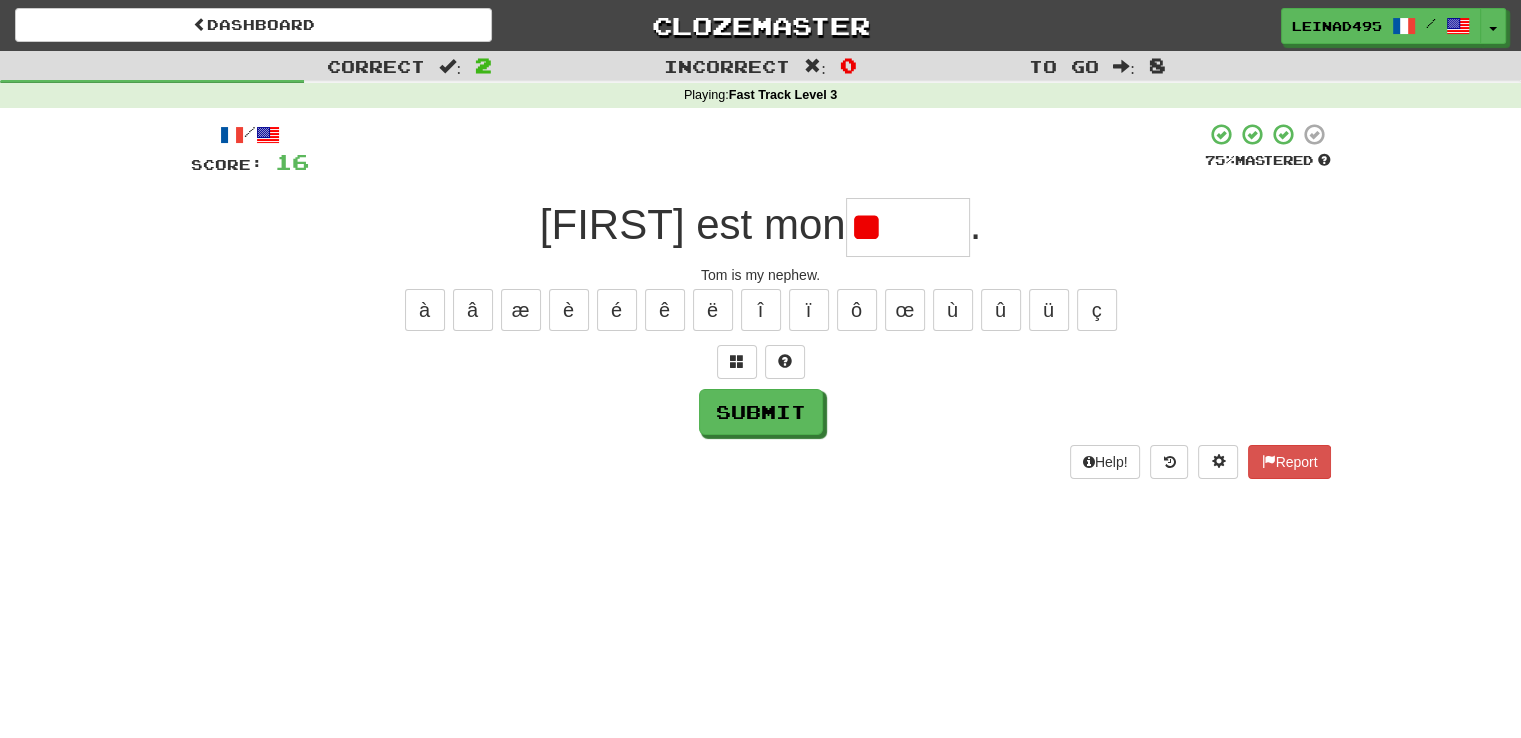 type on "*" 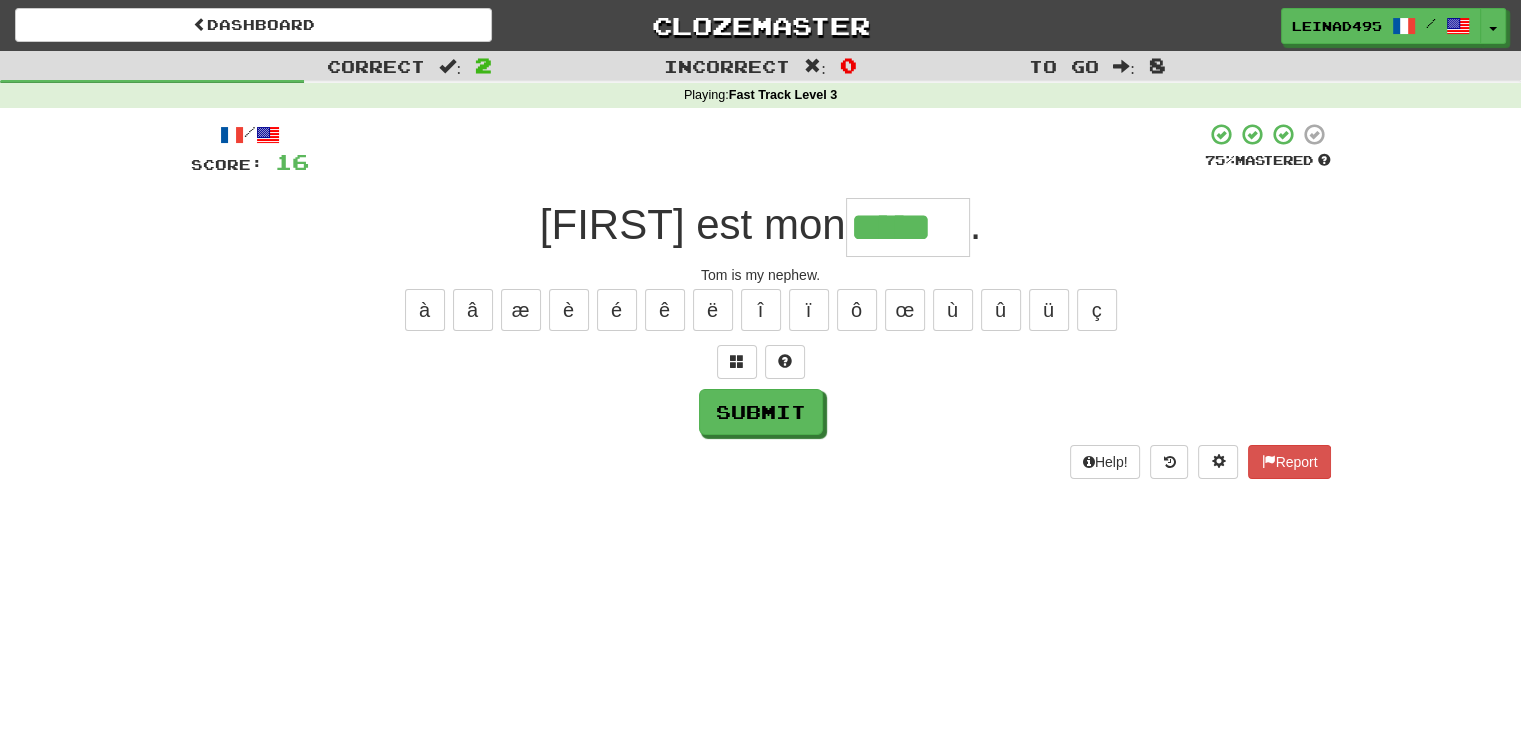 type on "*****" 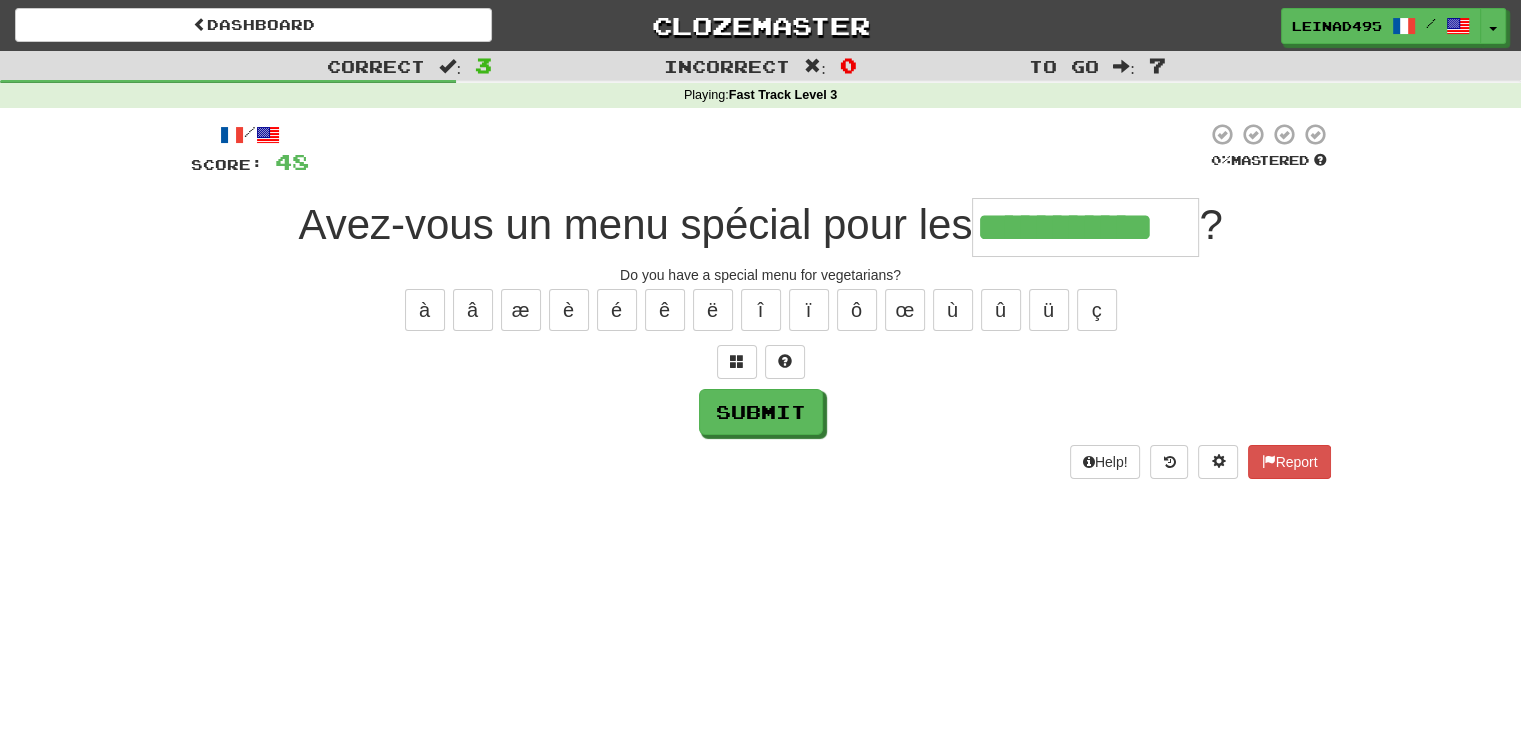 type on "**********" 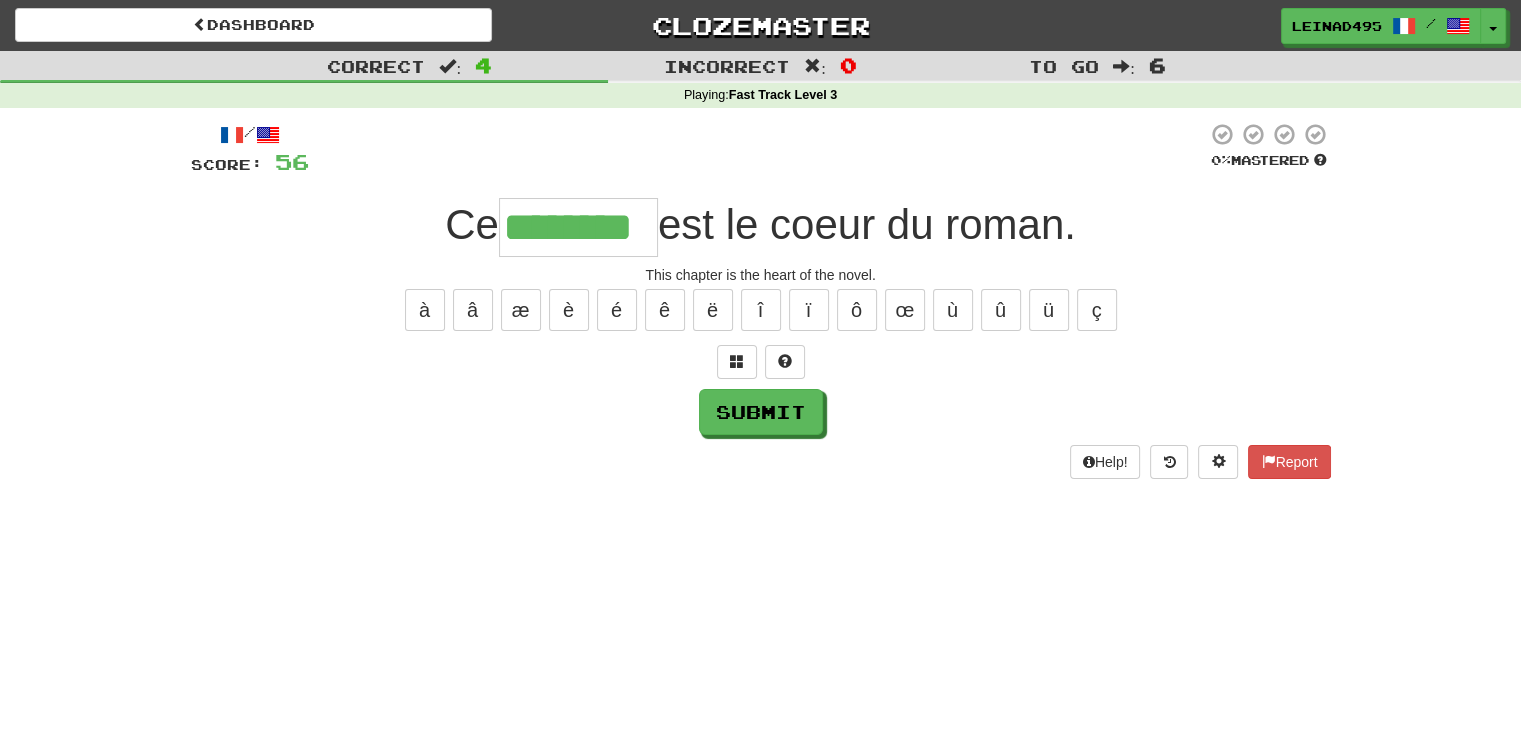 type on "********" 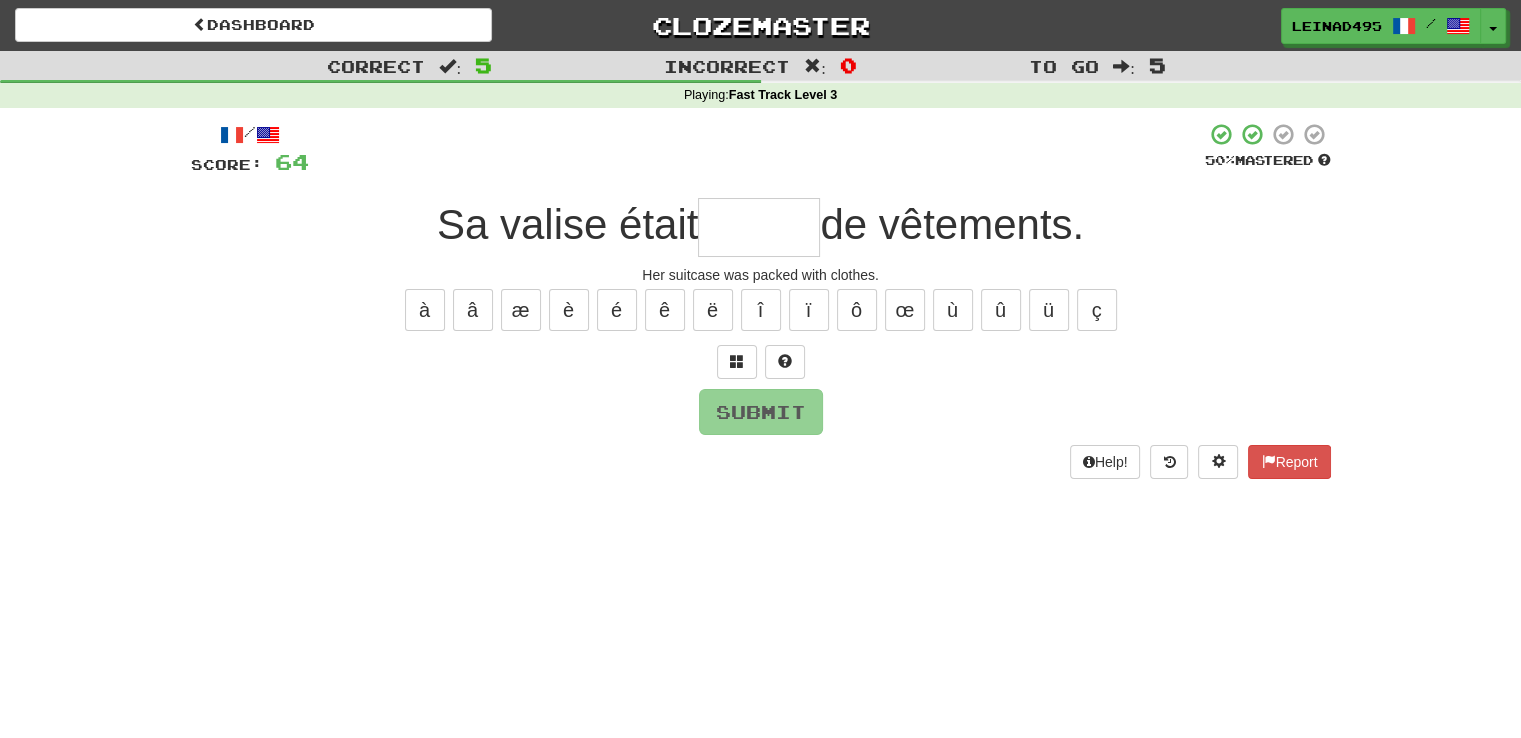 type on "*" 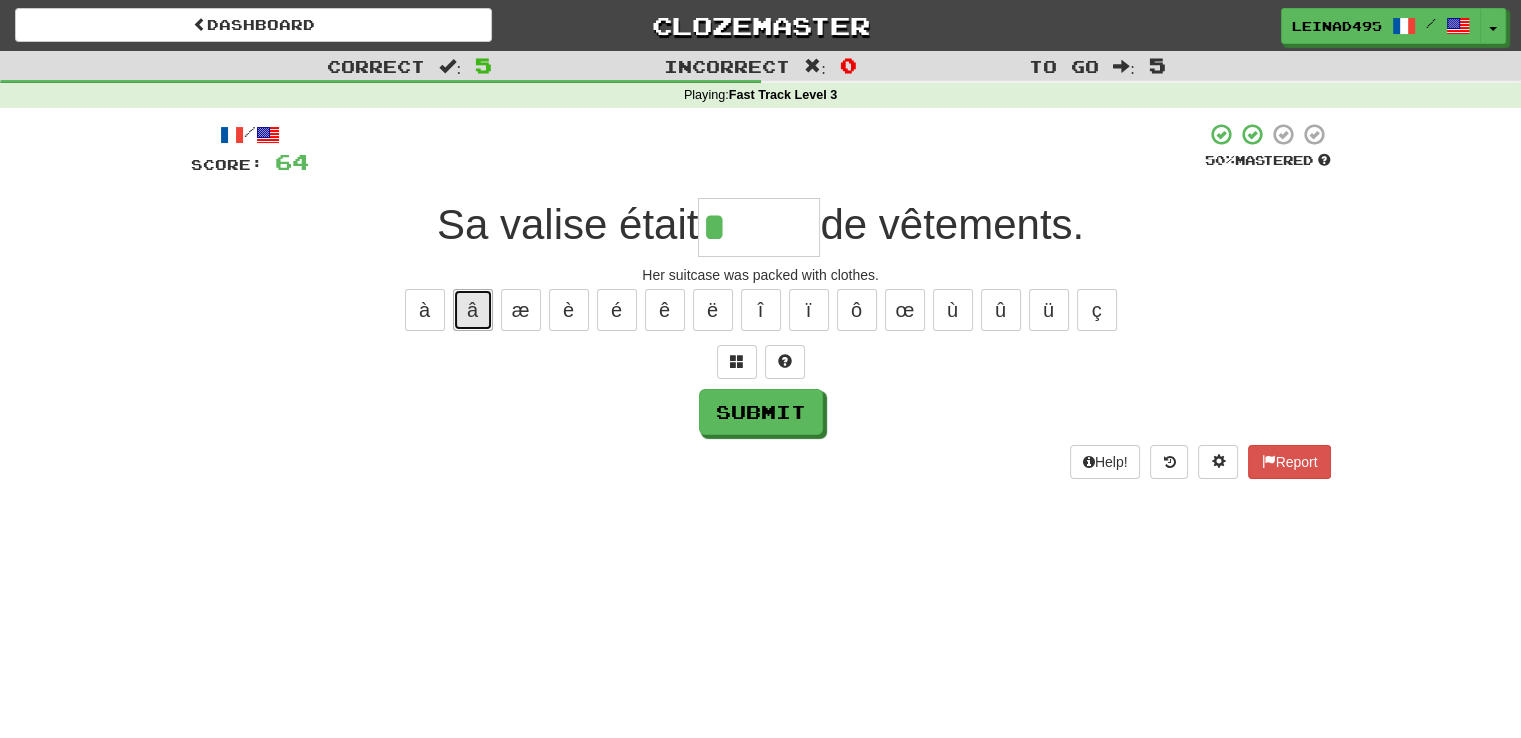 click on "â" at bounding box center [473, 310] 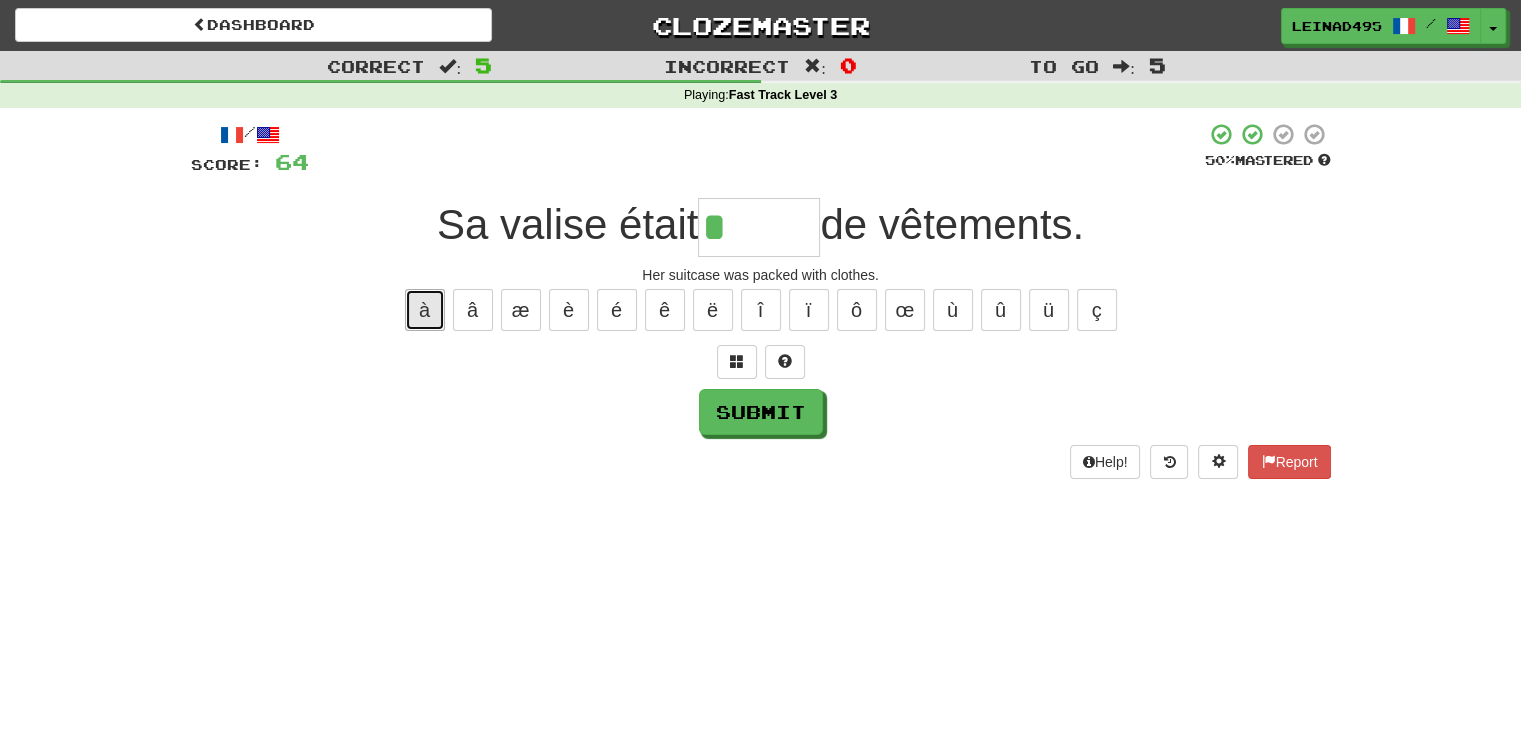 click on "à" at bounding box center [425, 310] 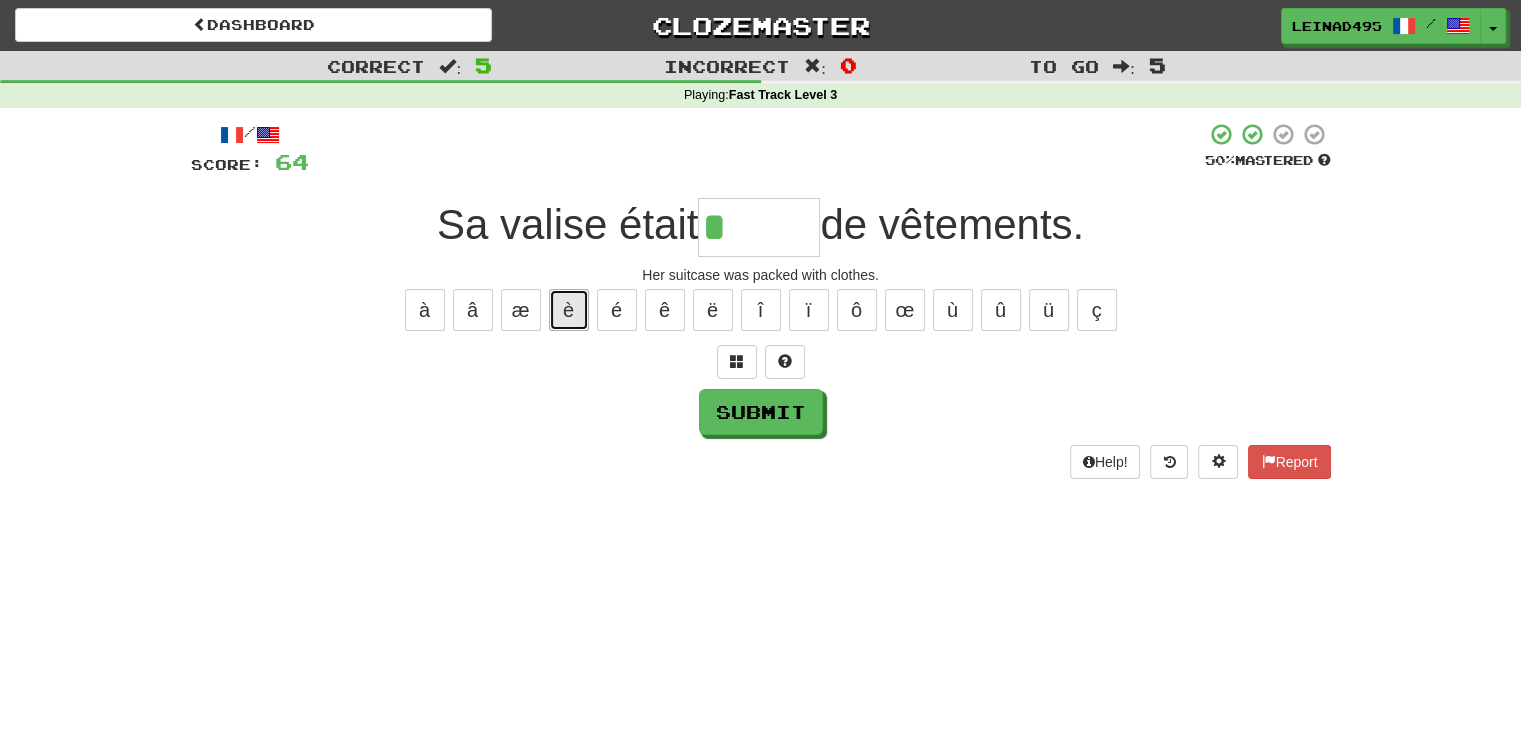 click on "è" at bounding box center (569, 310) 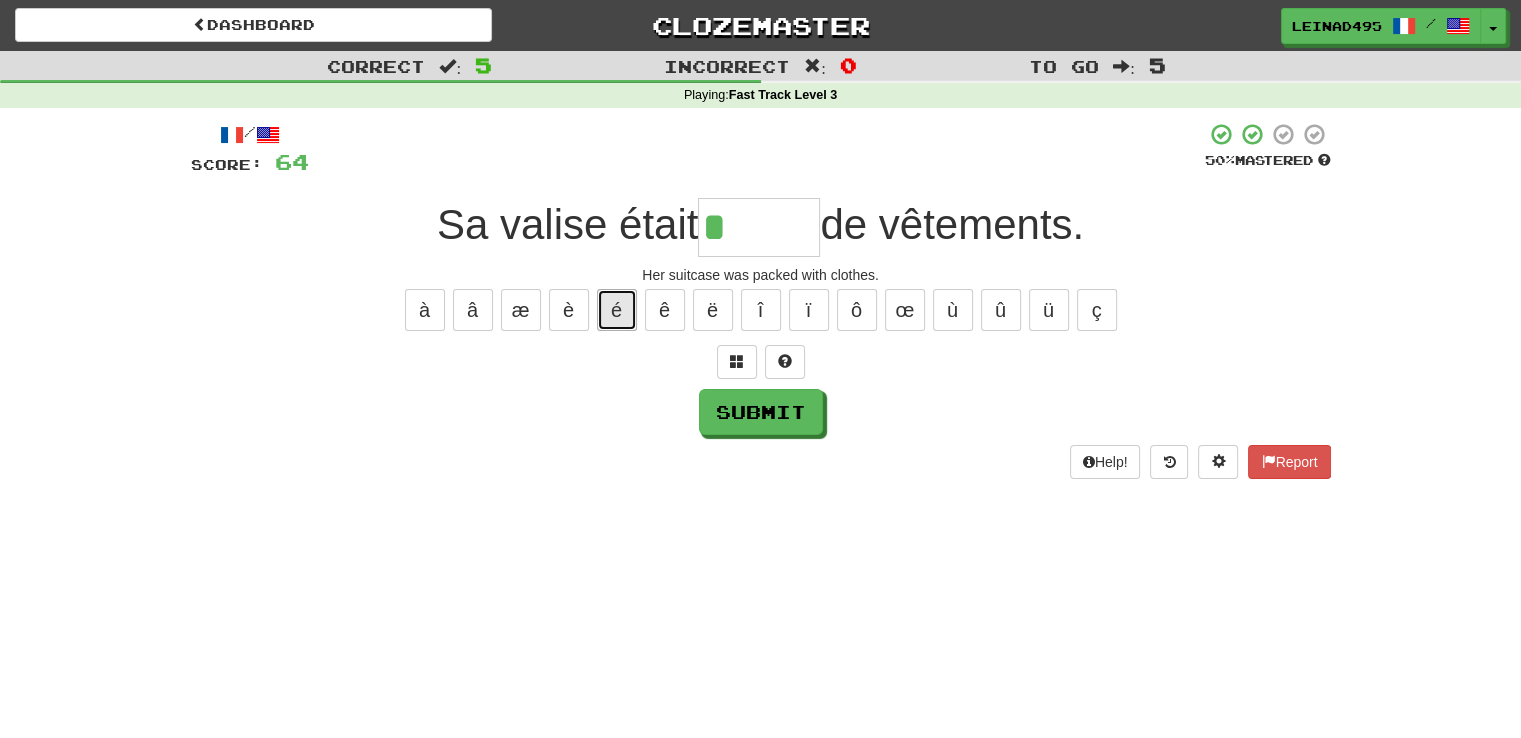 click on "é" at bounding box center (617, 310) 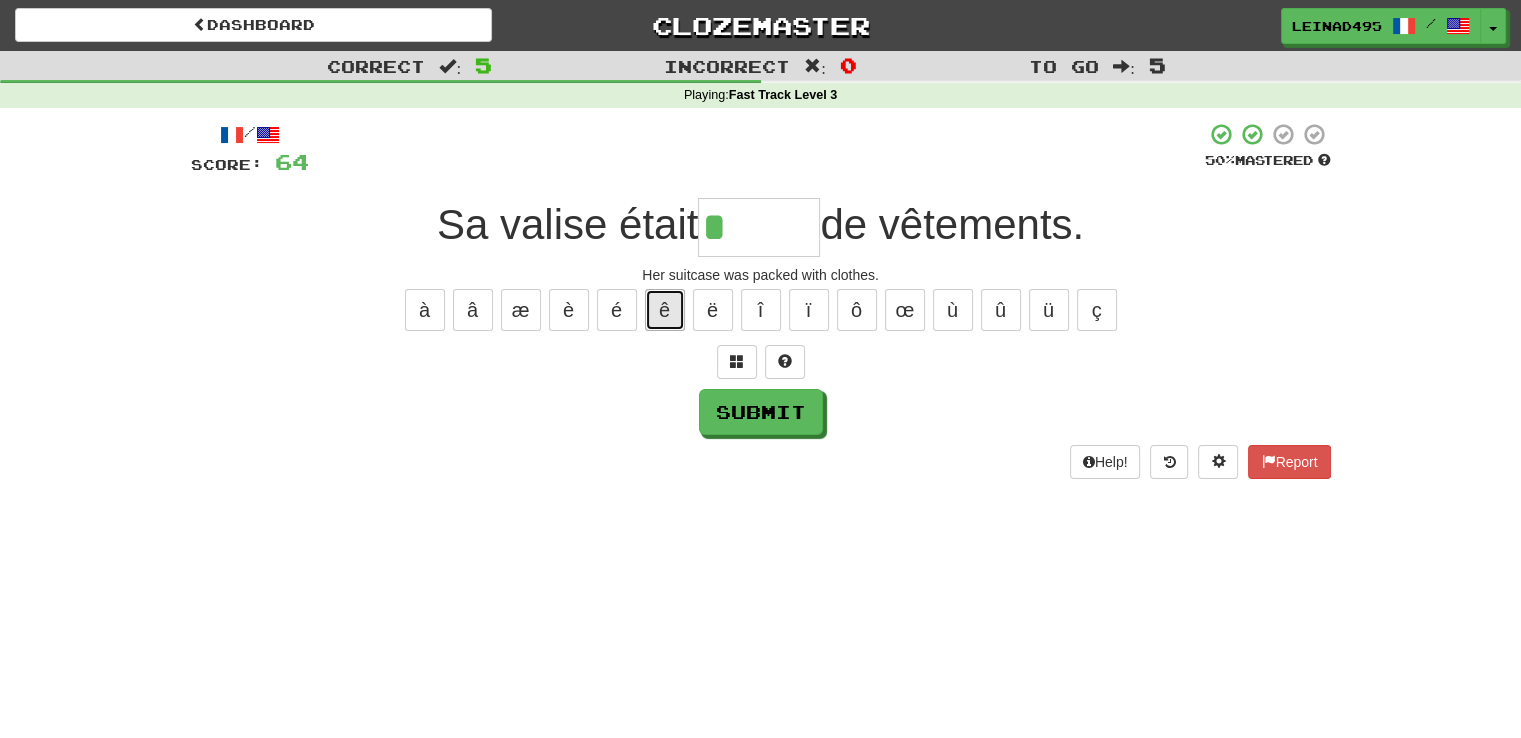 click on "ê" at bounding box center [665, 310] 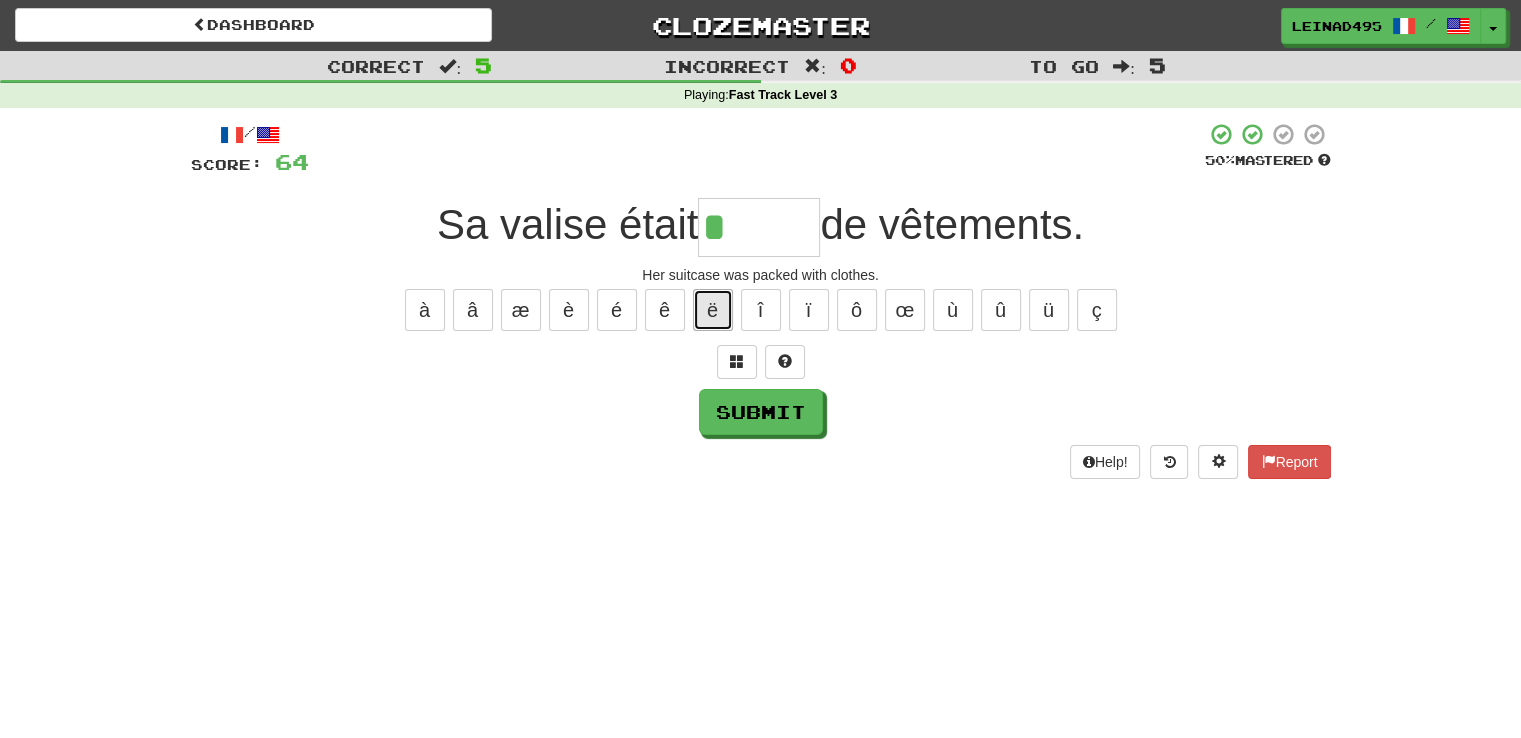 click on "ë" at bounding box center (713, 310) 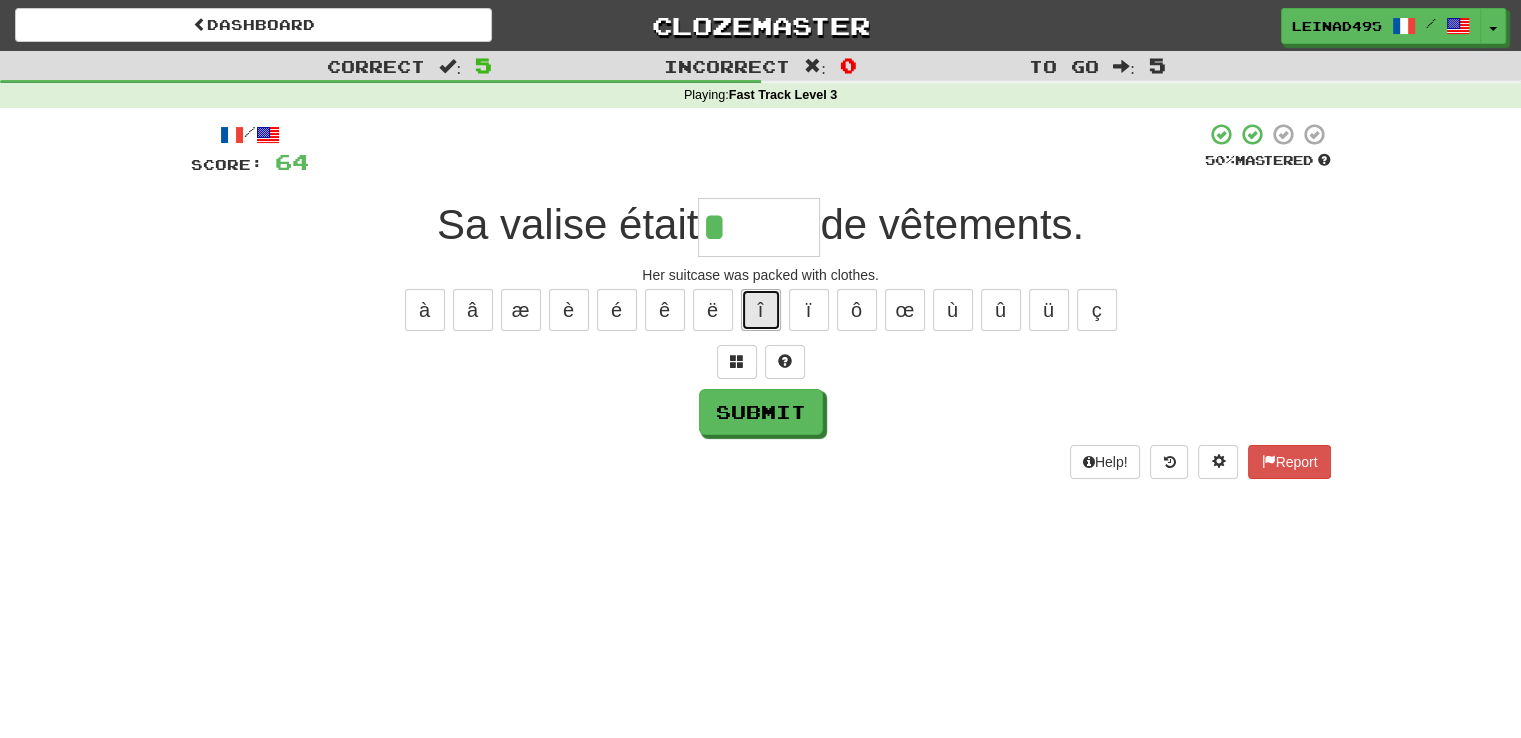 click on "î" at bounding box center (761, 310) 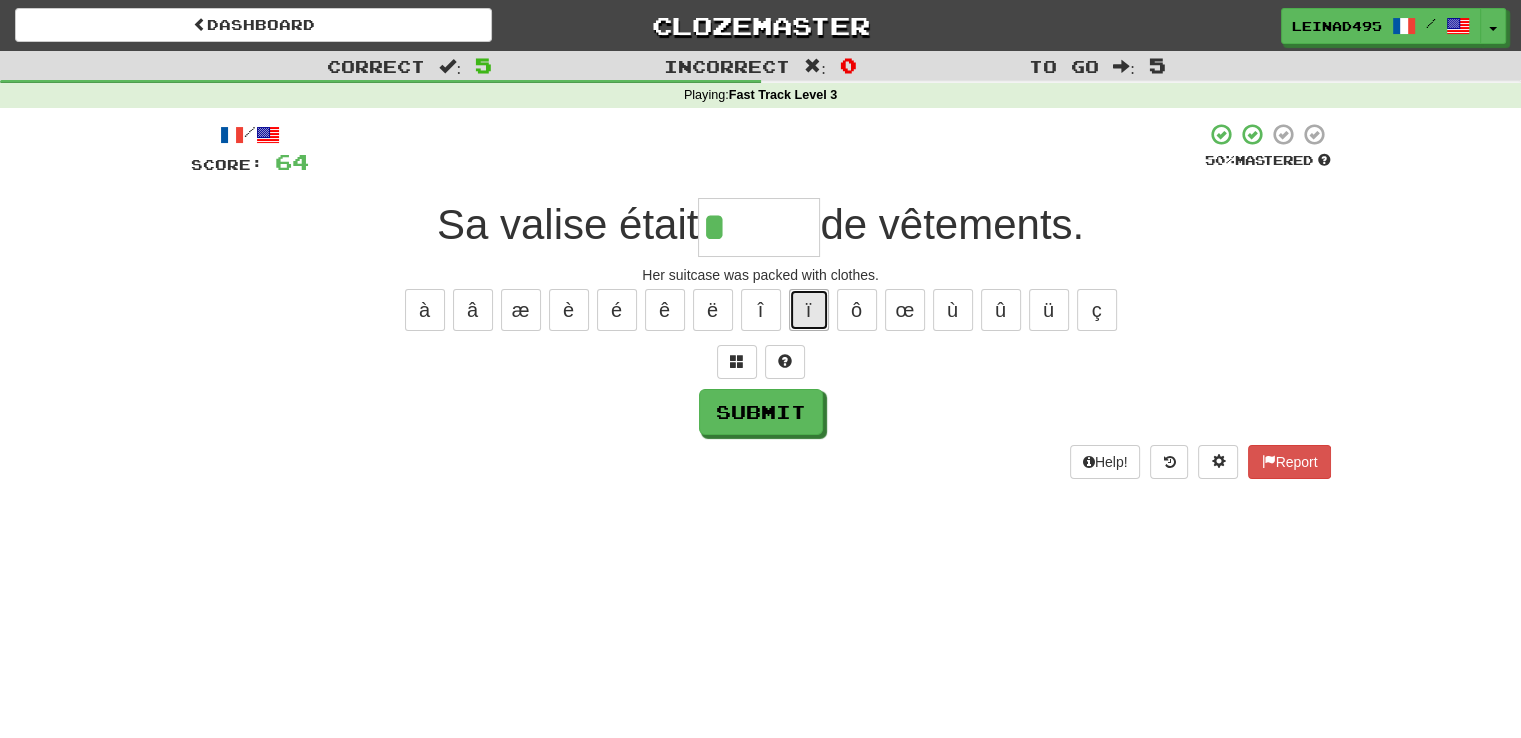 click on "ï" at bounding box center (809, 310) 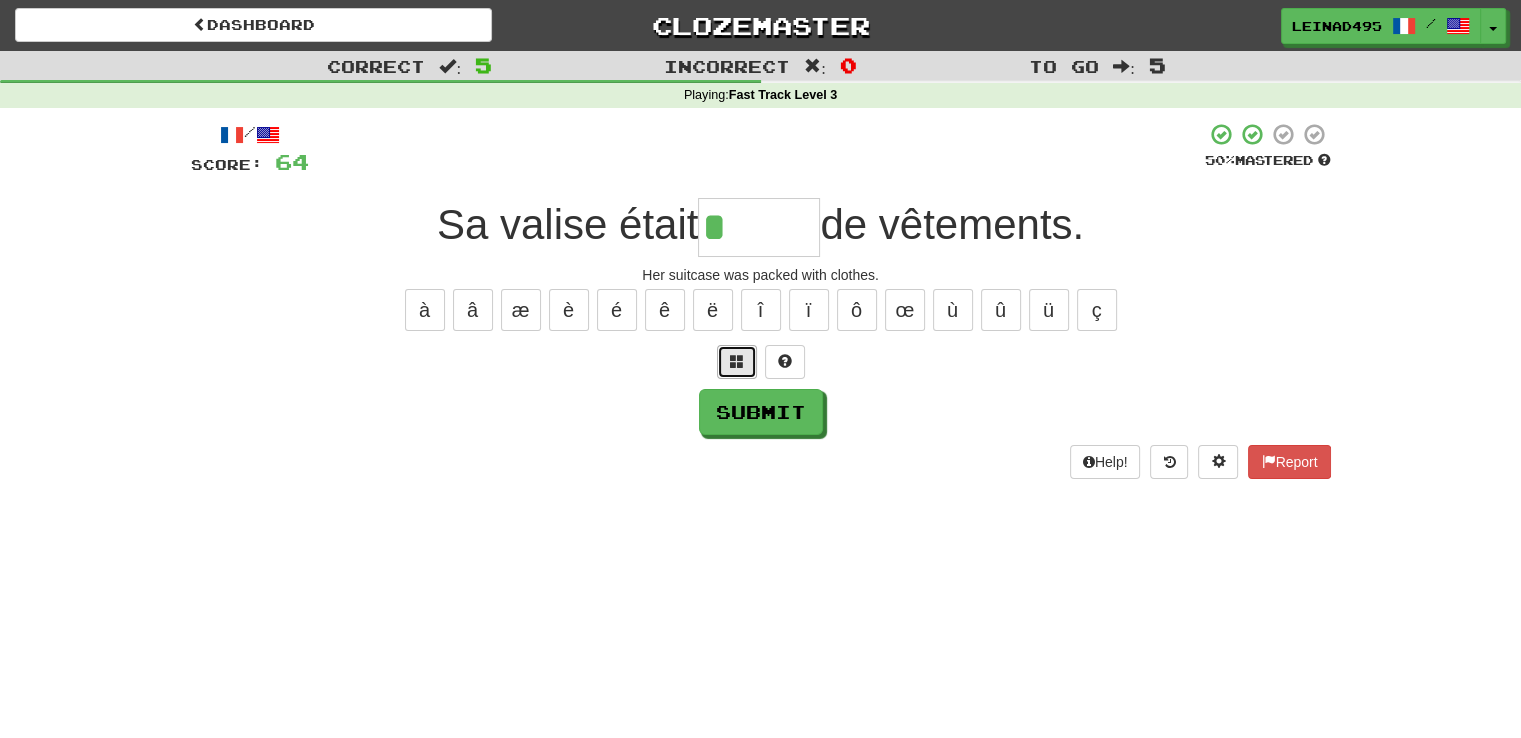 click at bounding box center [737, 362] 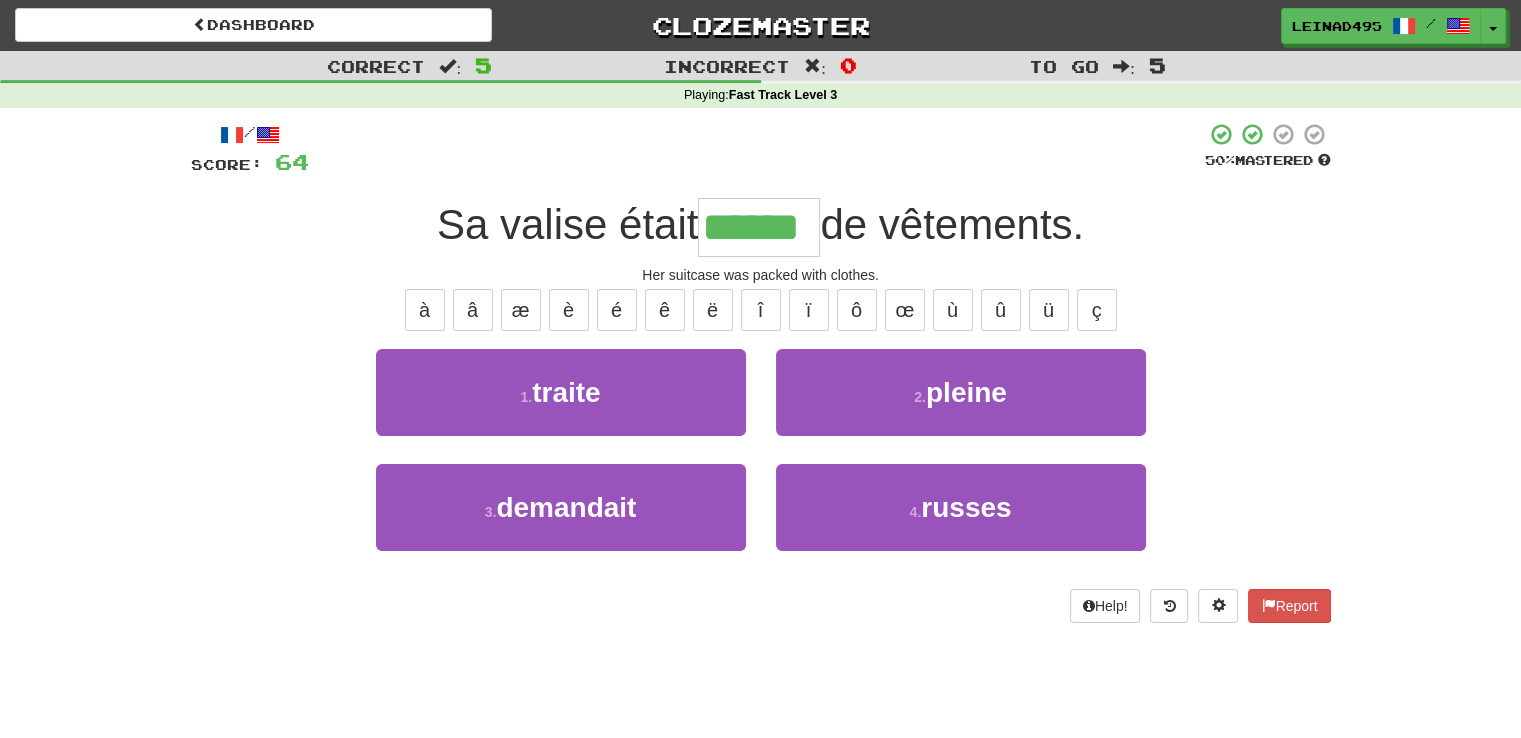 type on "******" 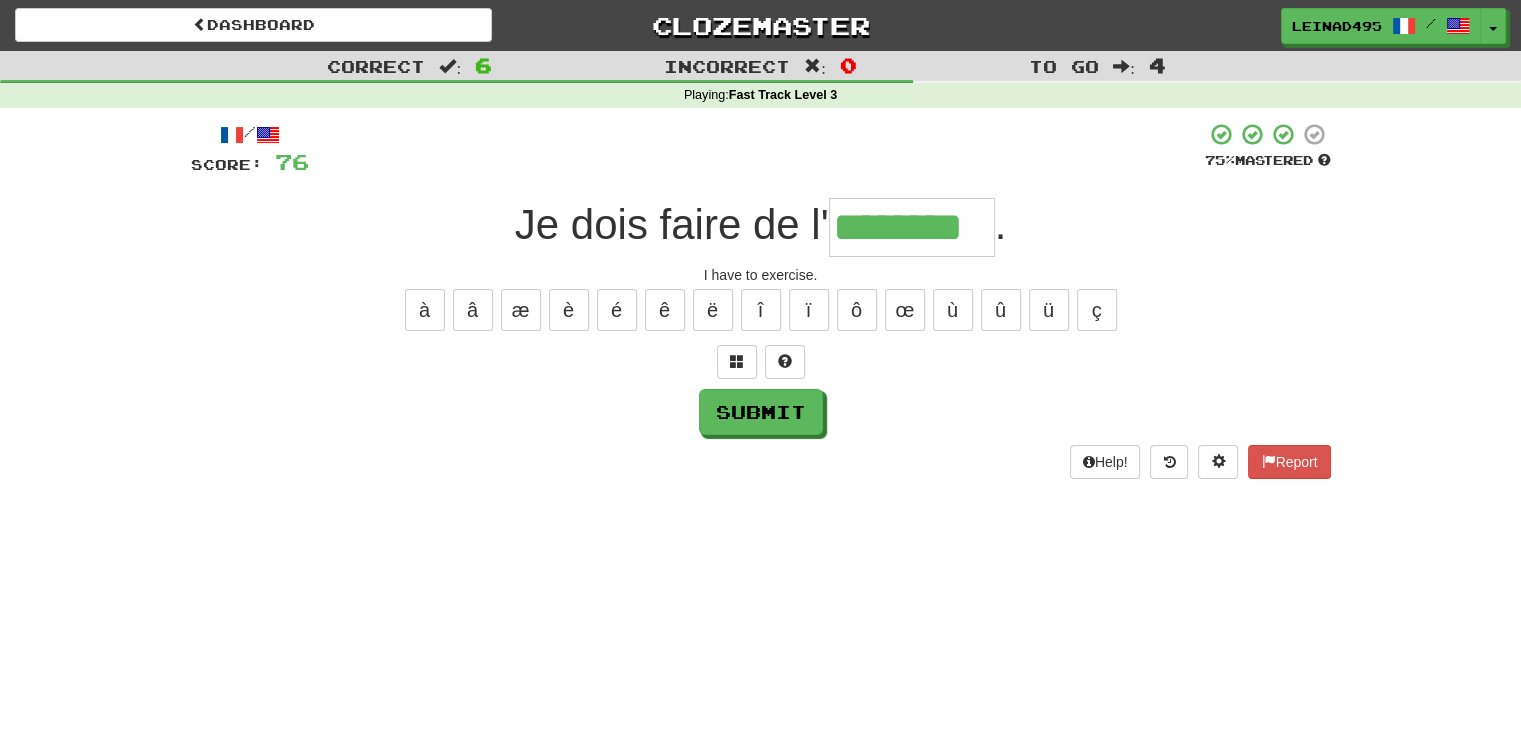 type on "********" 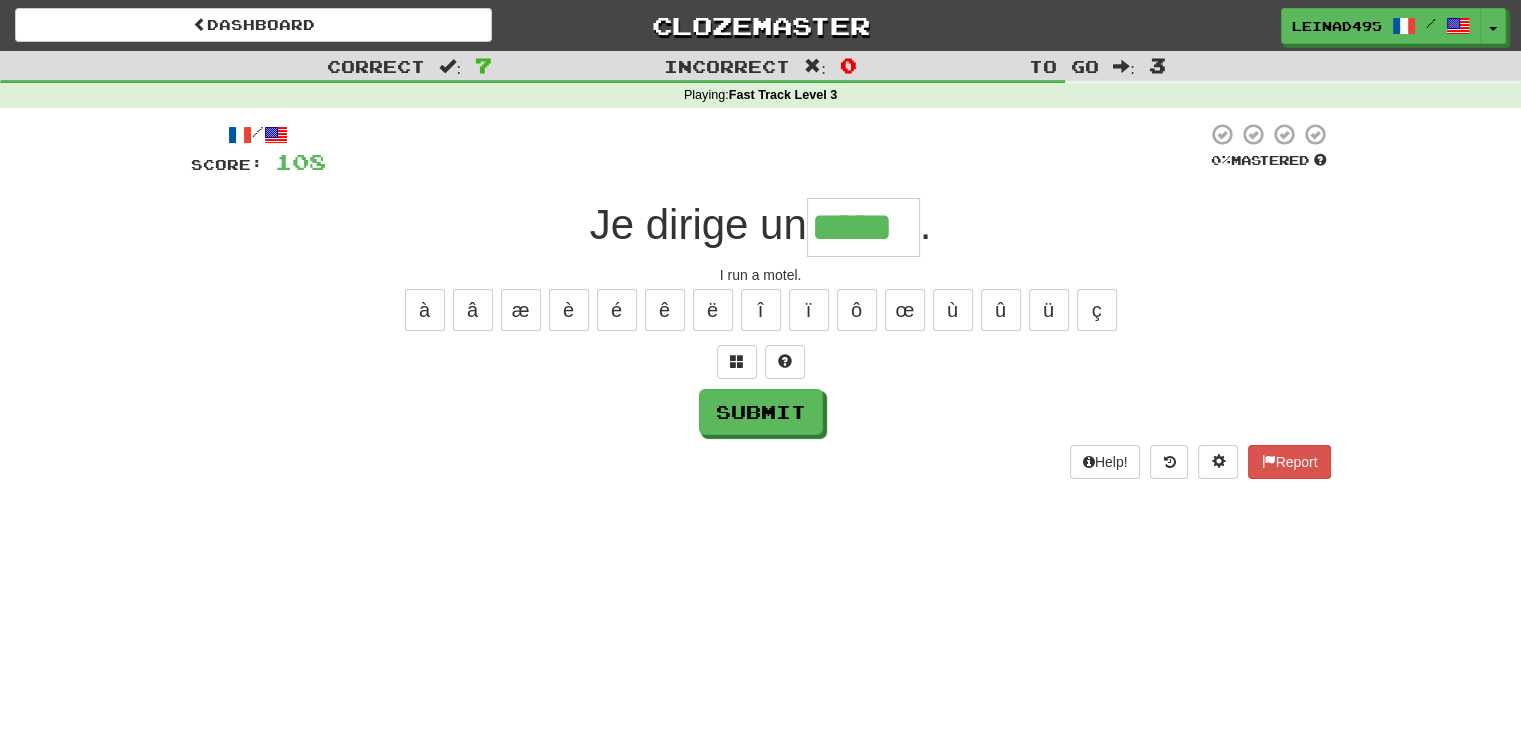 type on "*****" 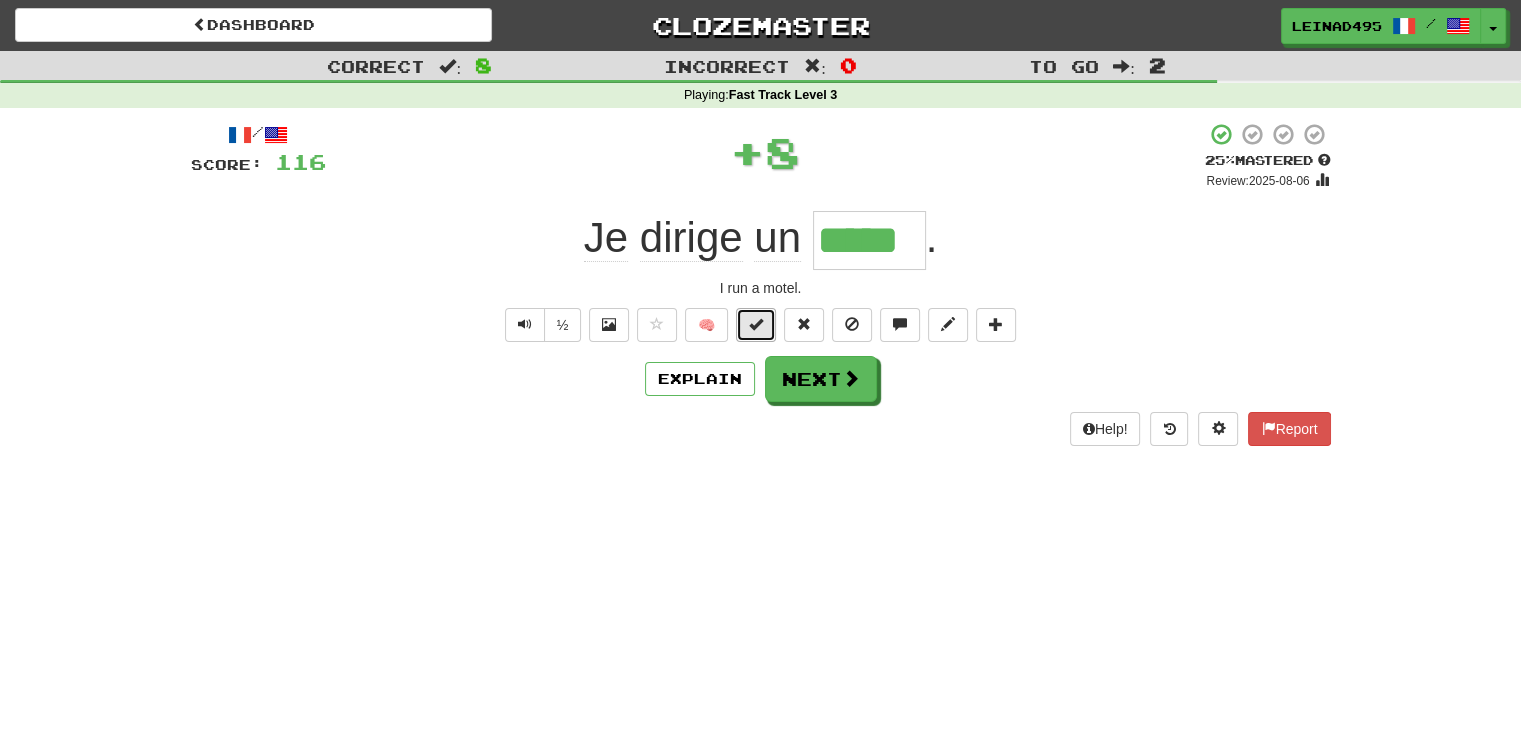 click at bounding box center (756, 325) 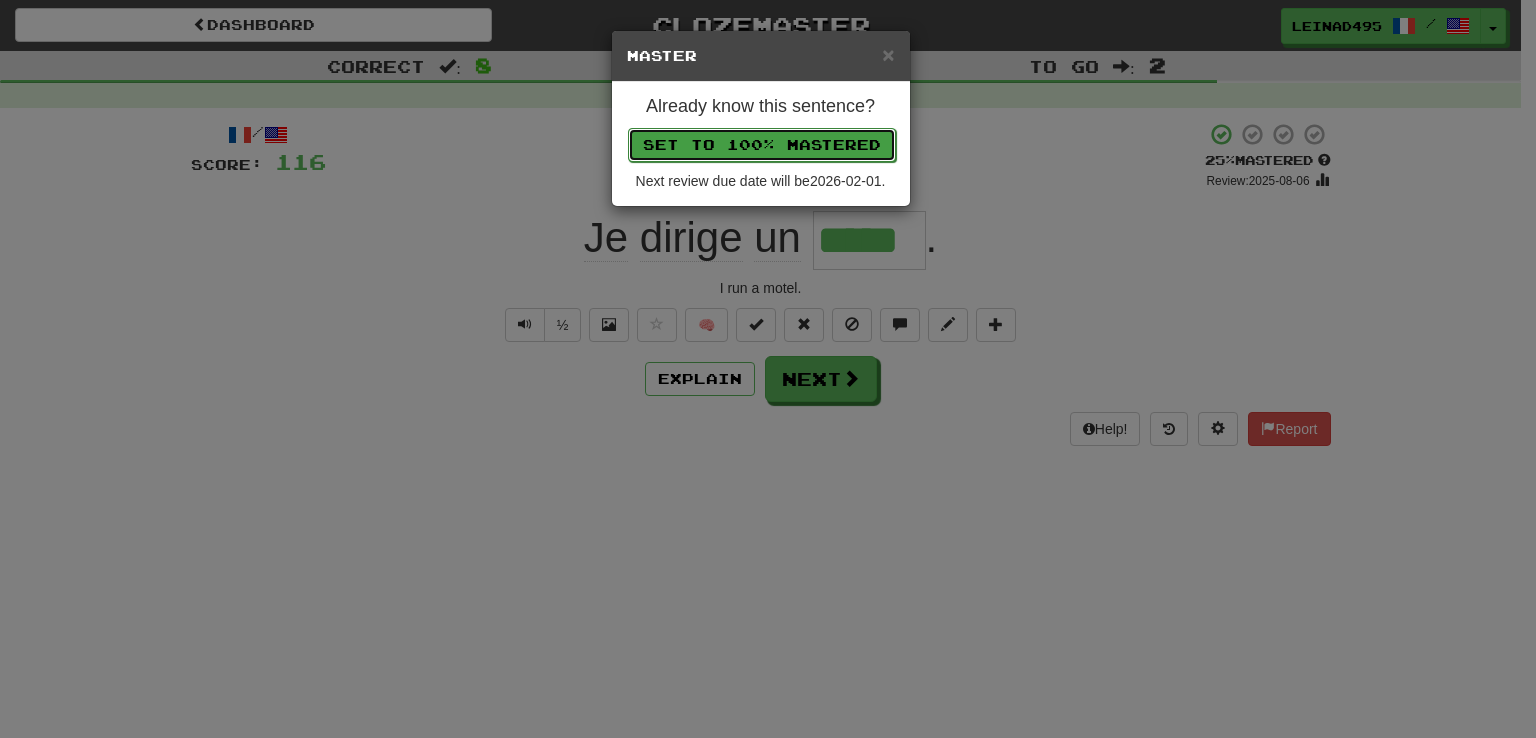 click on "Set to 100% Mastered" at bounding box center (762, 145) 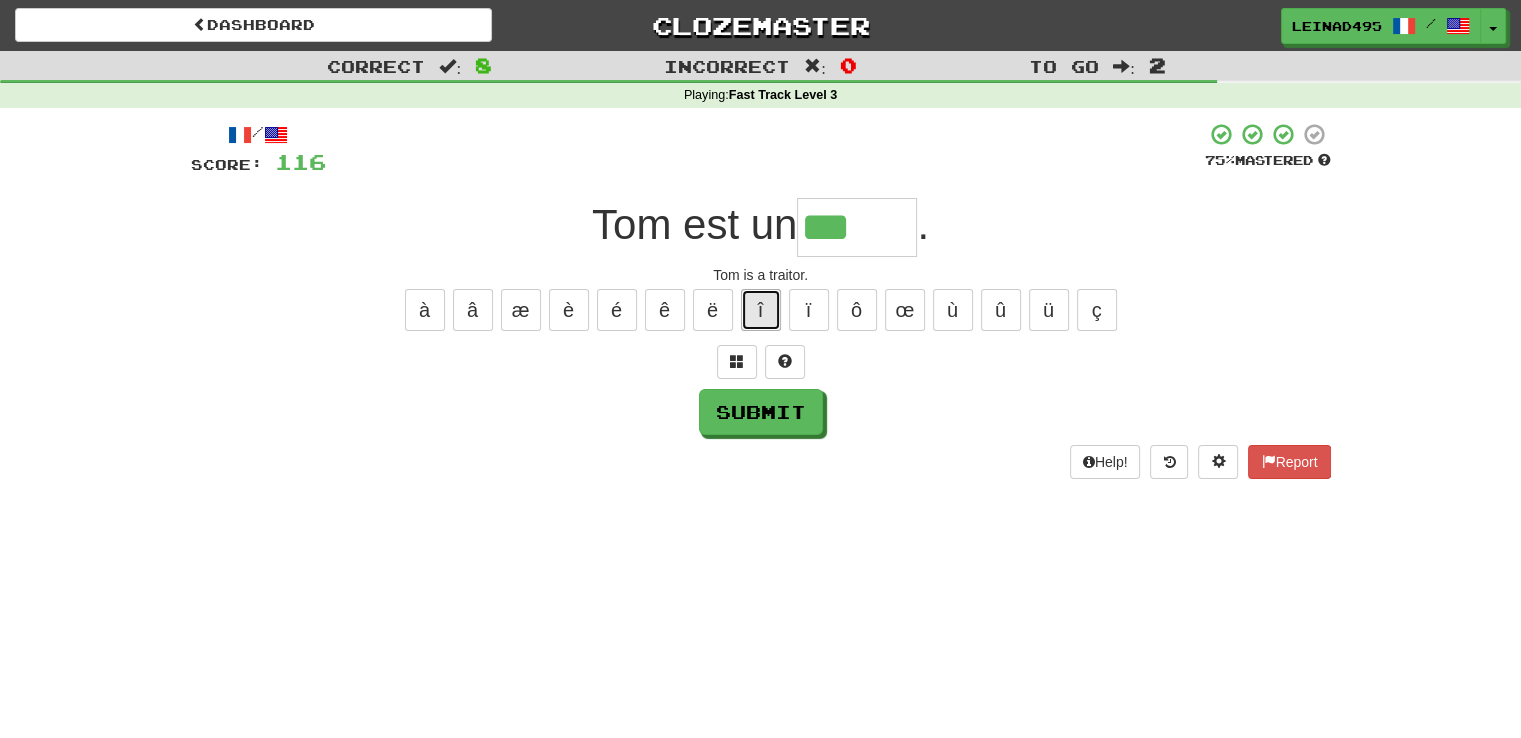 click on "î" at bounding box center [761, 310] 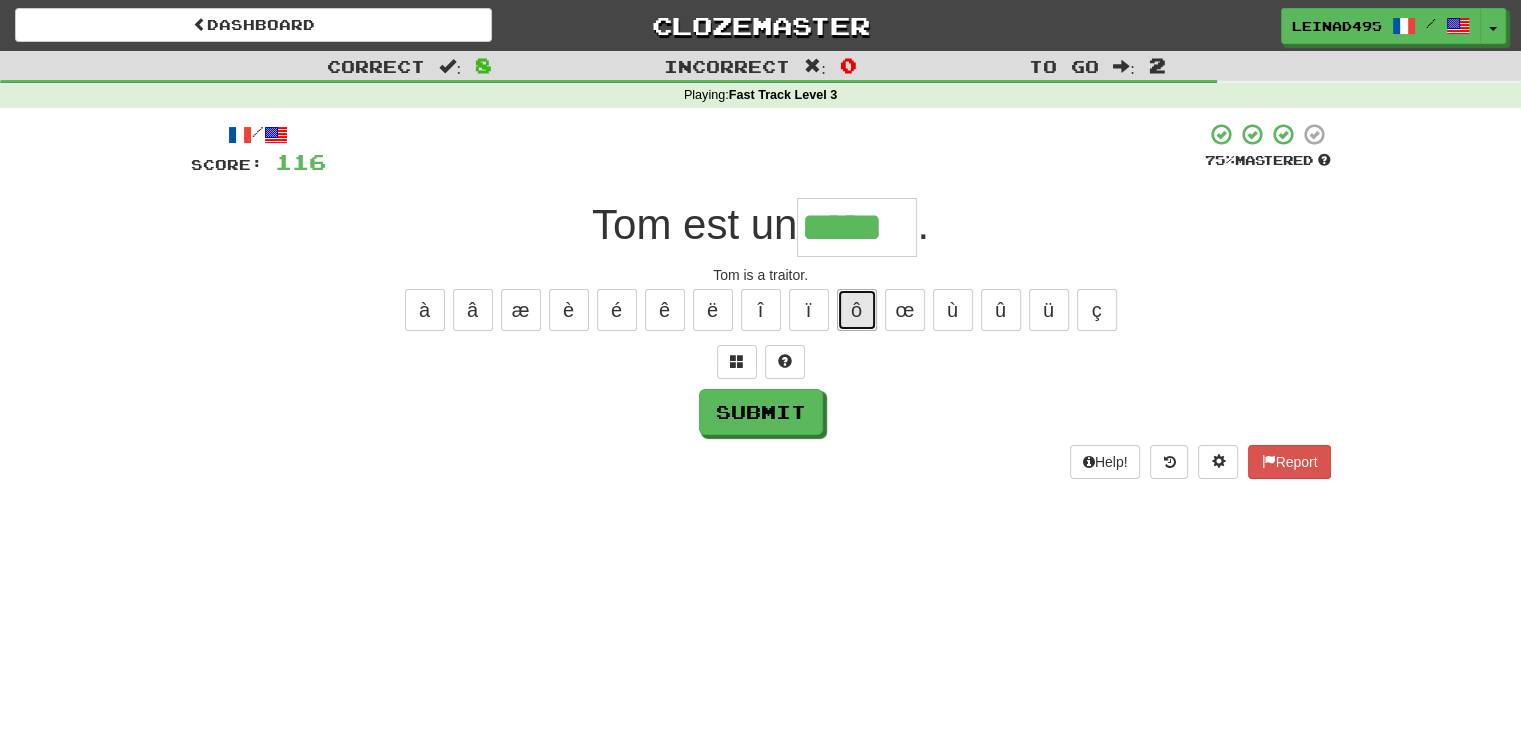 click on "ô" at bounding box center [857, 310] 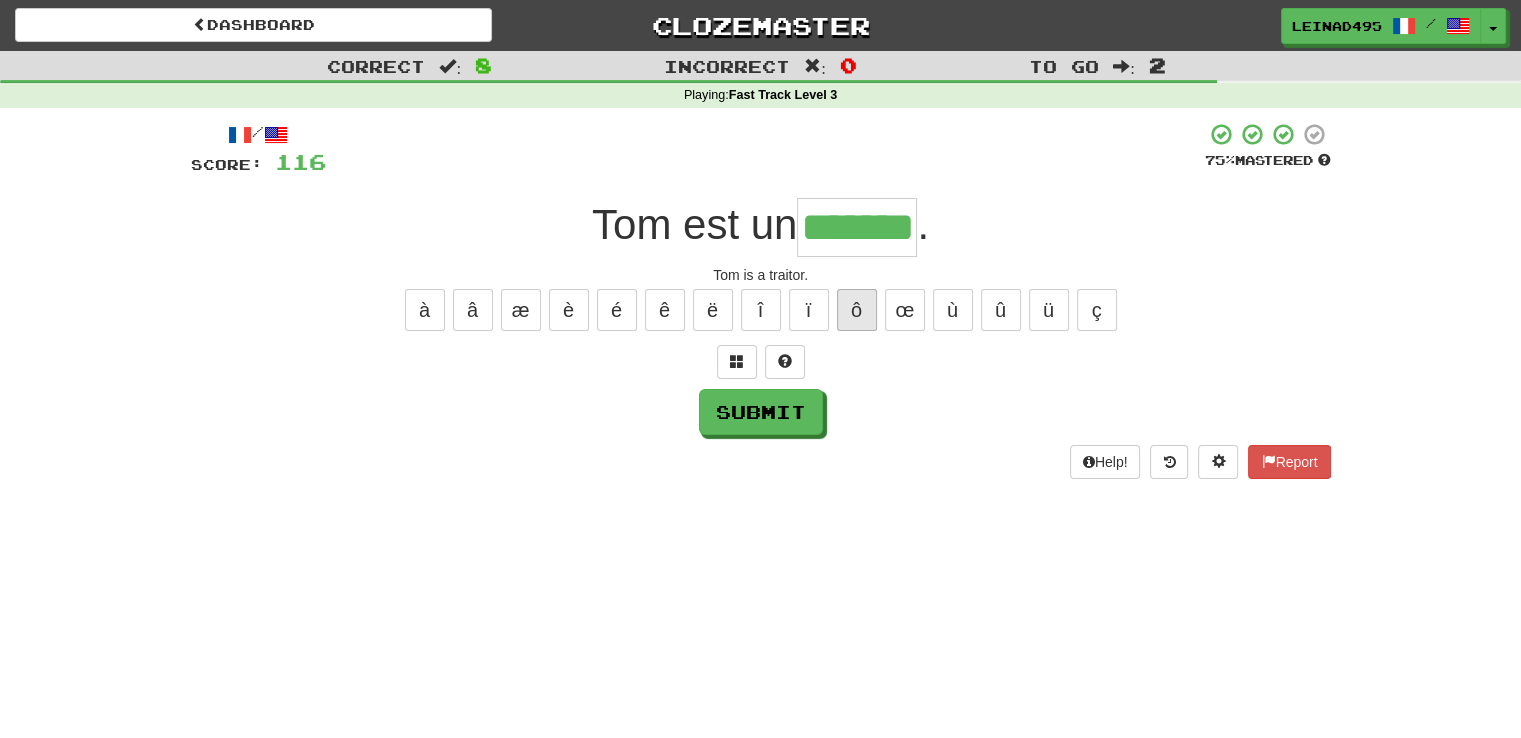 type on "*******" 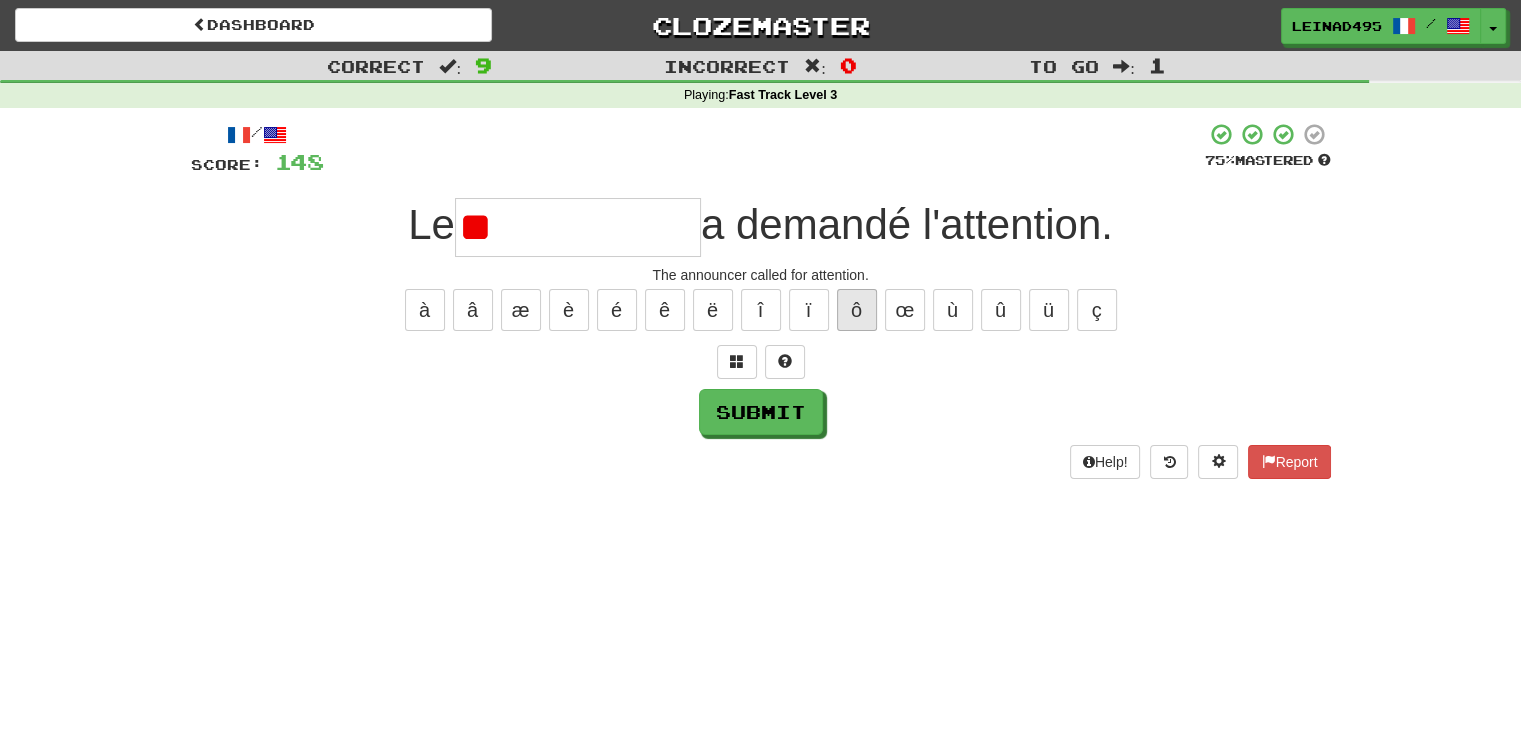 type on "*" 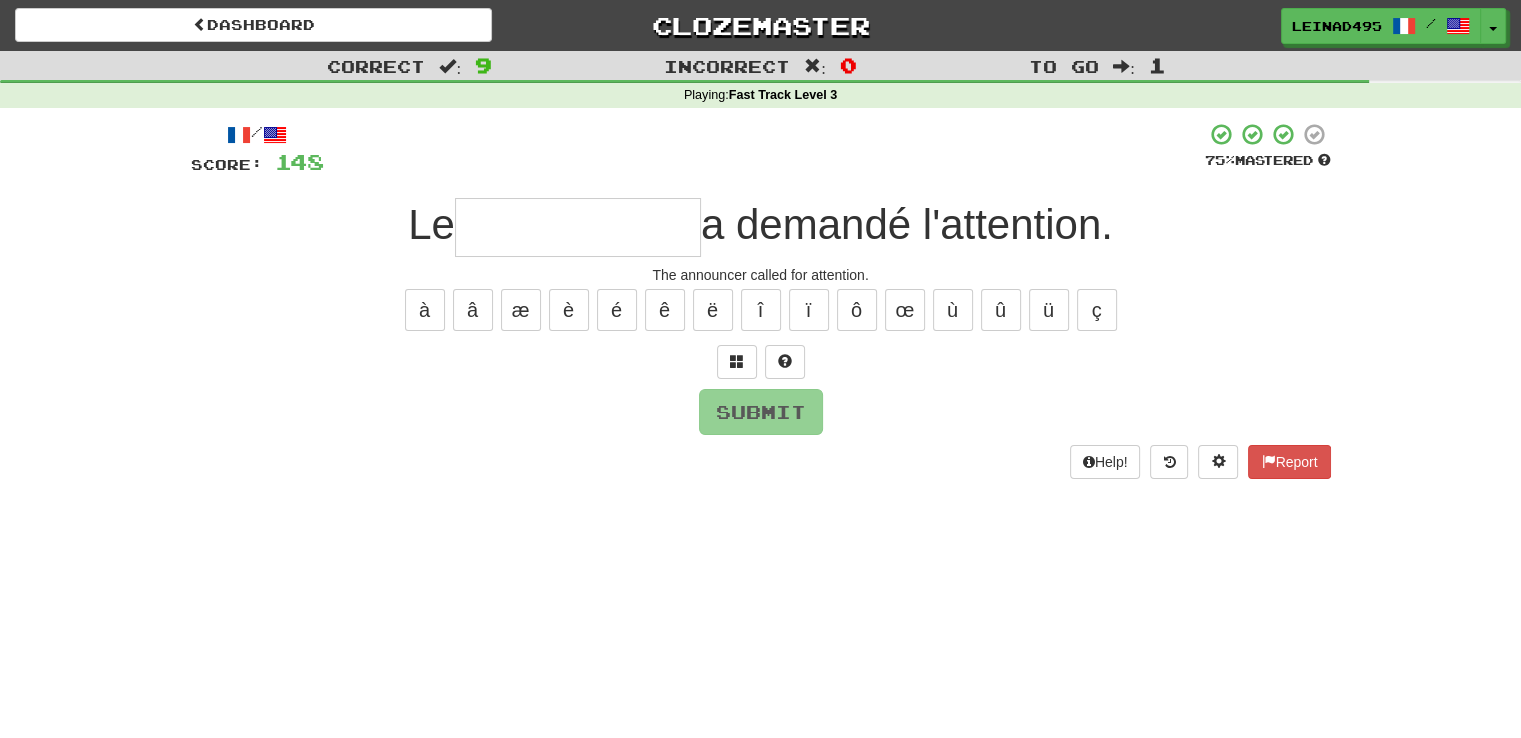 click on "Help!  Report" at bounding box center (761, 462) 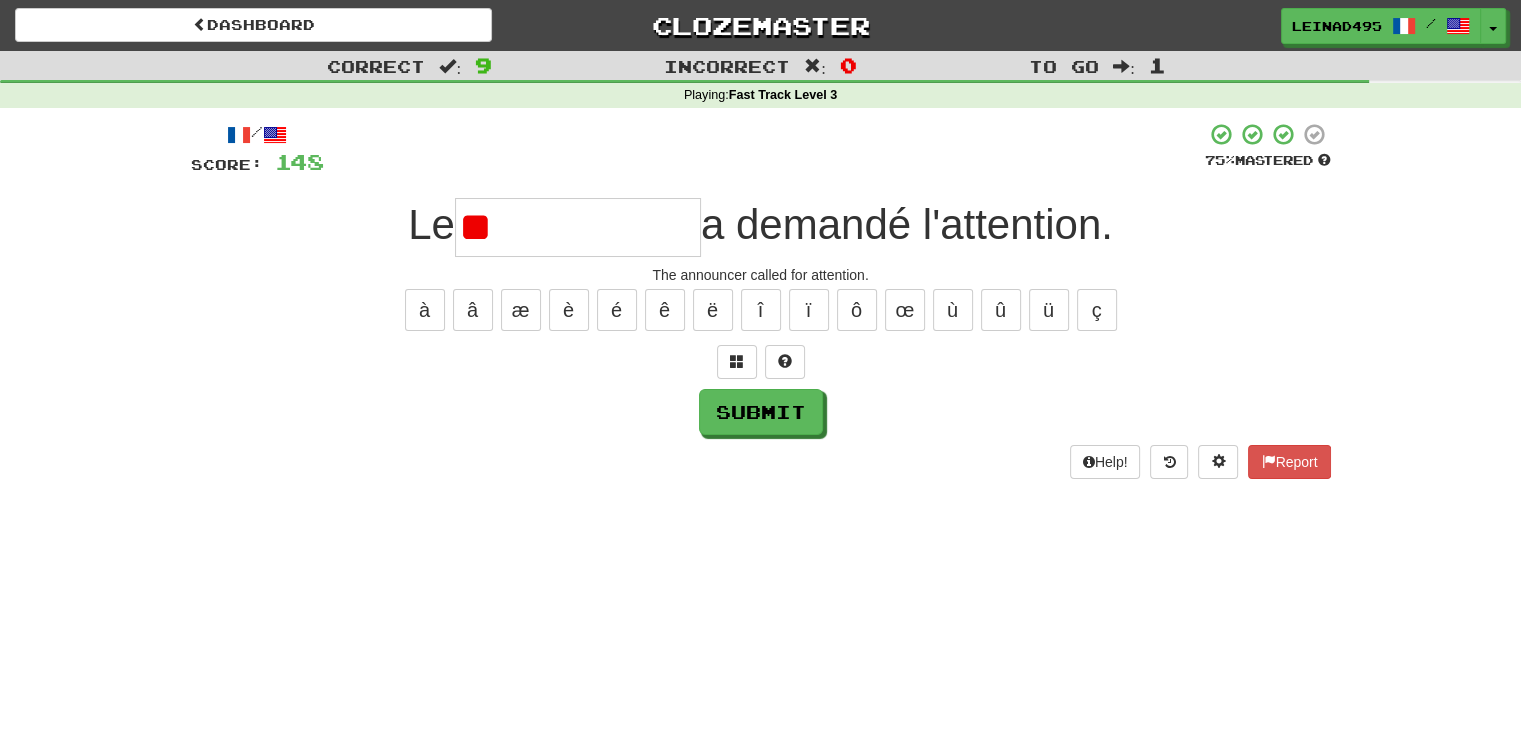 type on "*" 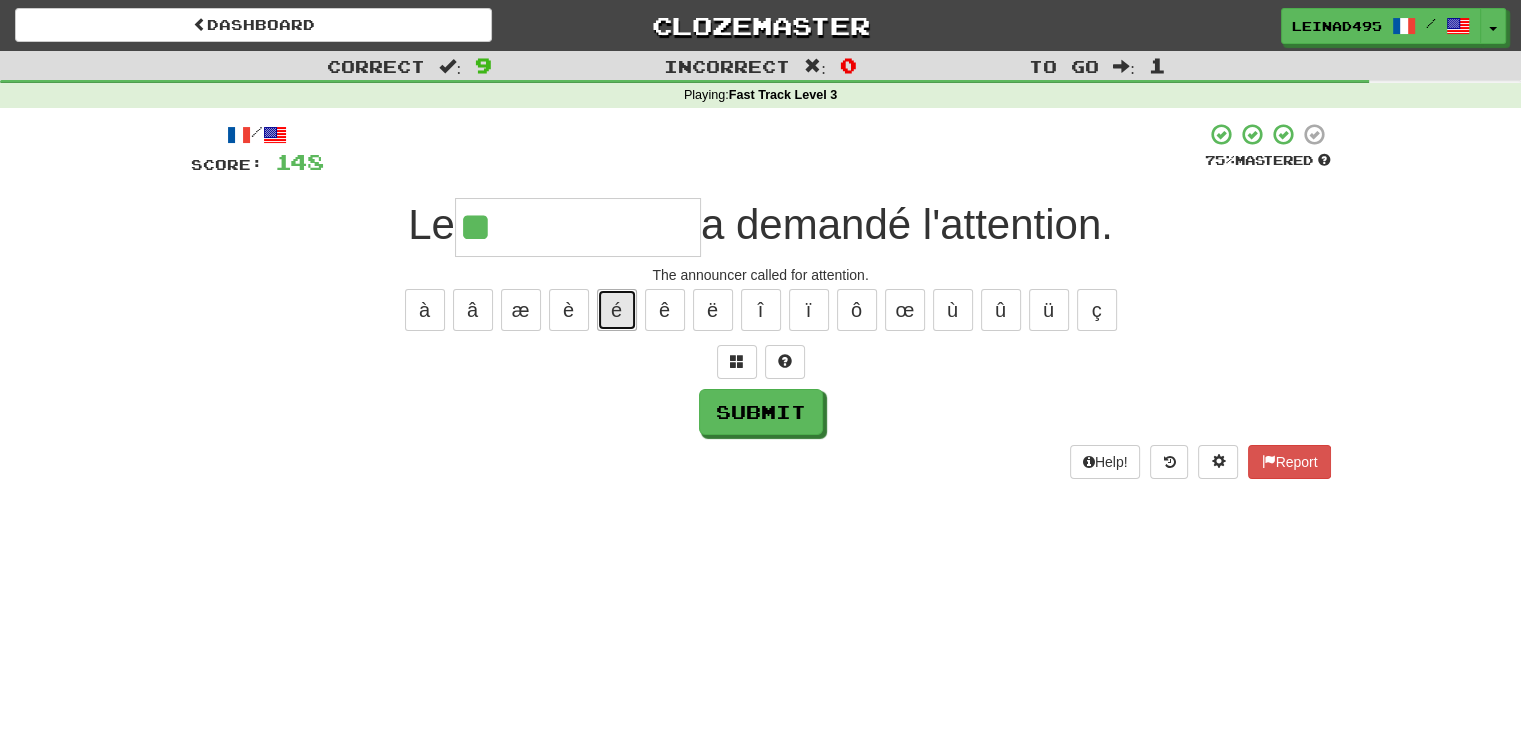 click on "é" at bounding box center [617, 310] 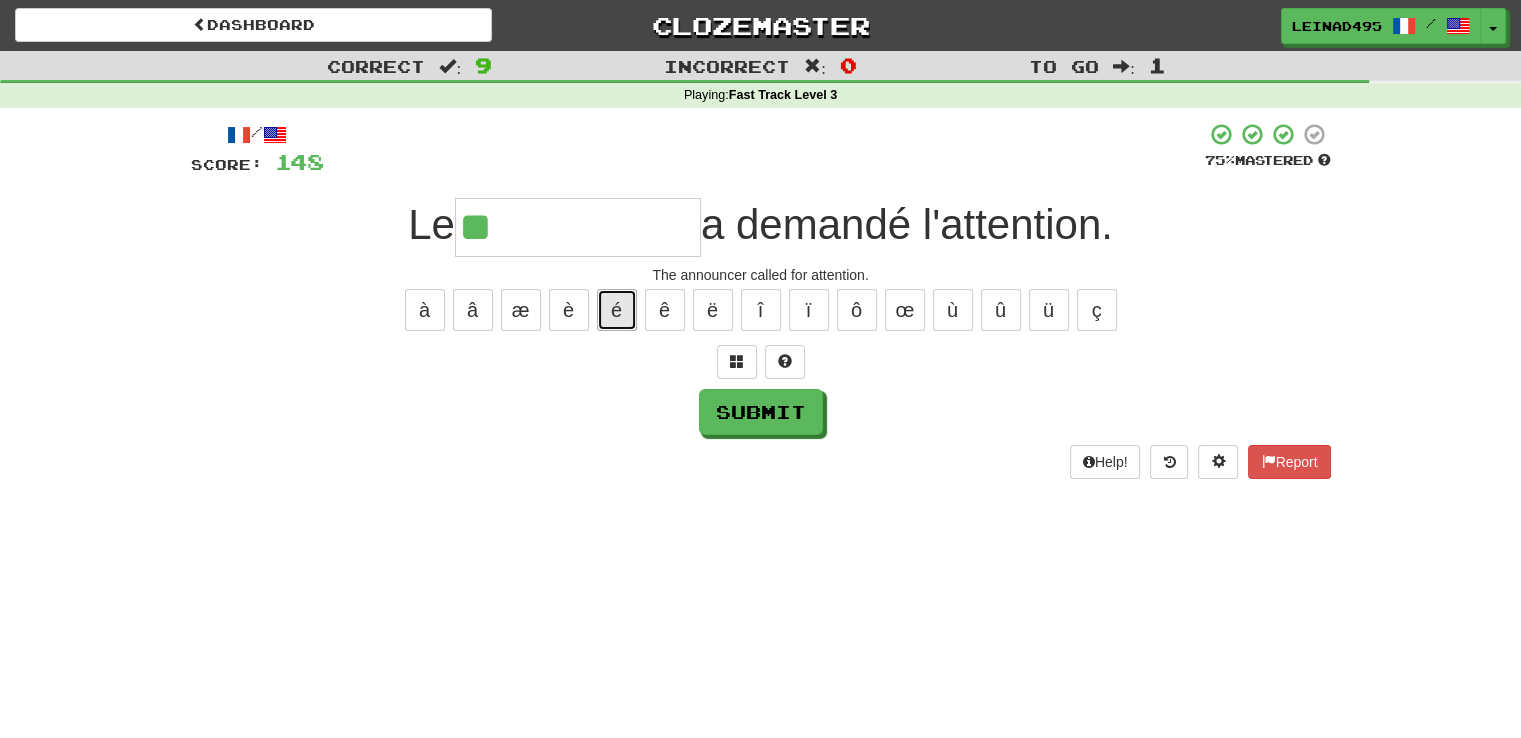 click on "é" at bounding box center [617, 310] 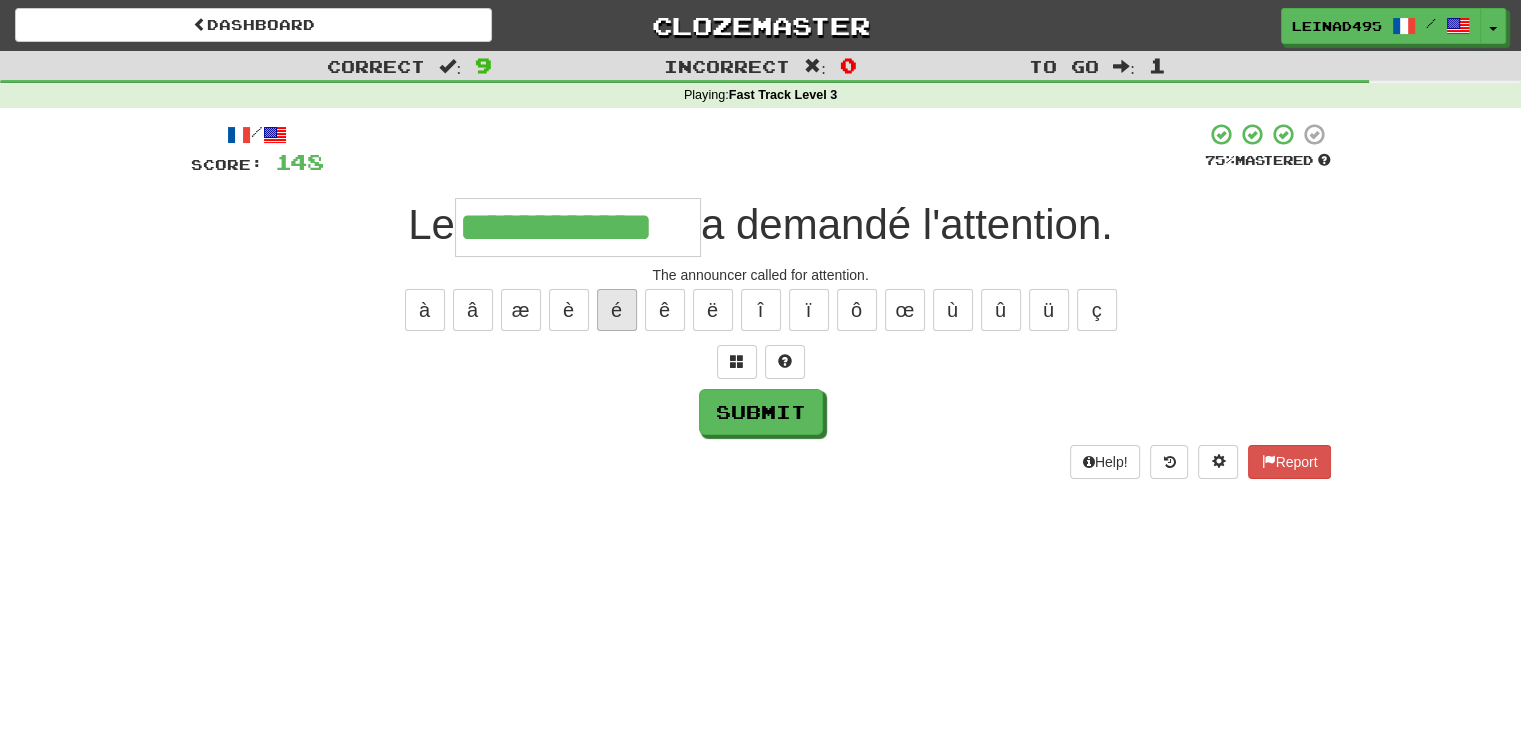 type on "**********" 